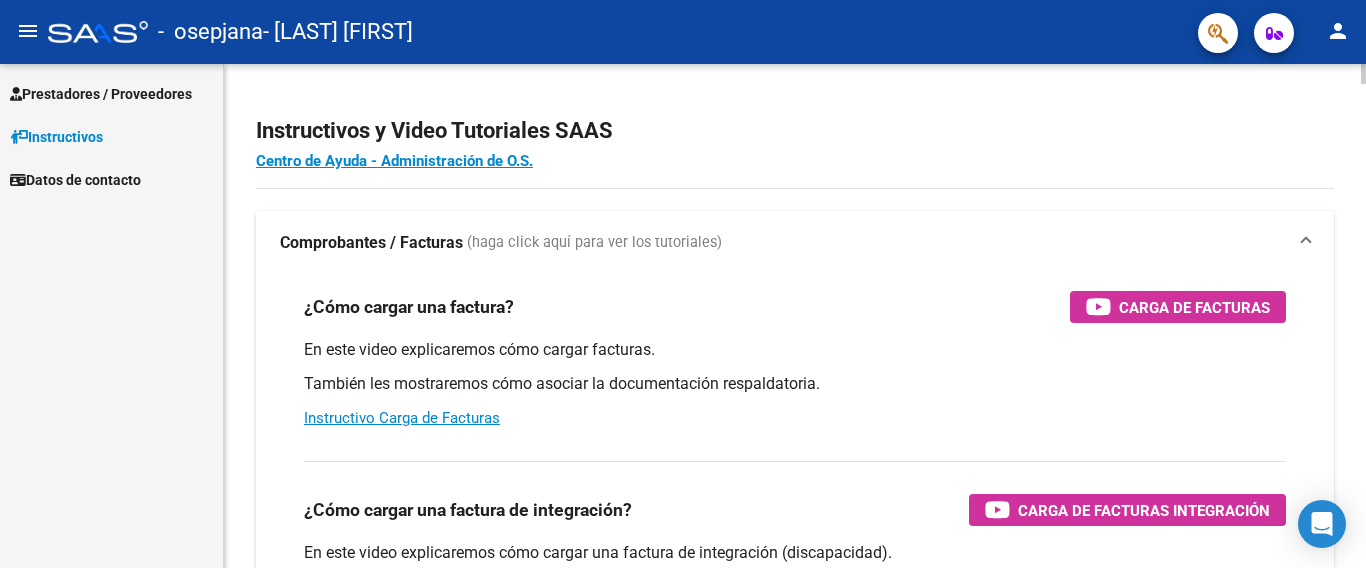 scroll, scrollTop: 0, scrollLeft: 0, axis: both 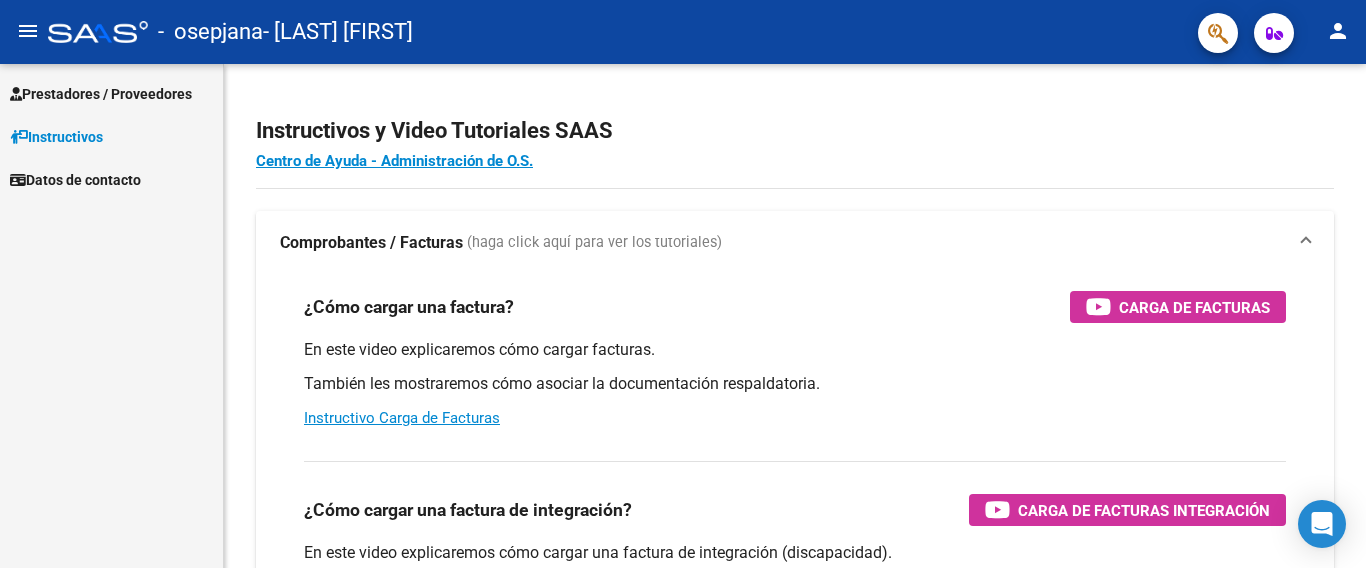 click on "Prestadores / Proveedores" at bounding box center (111, 93) 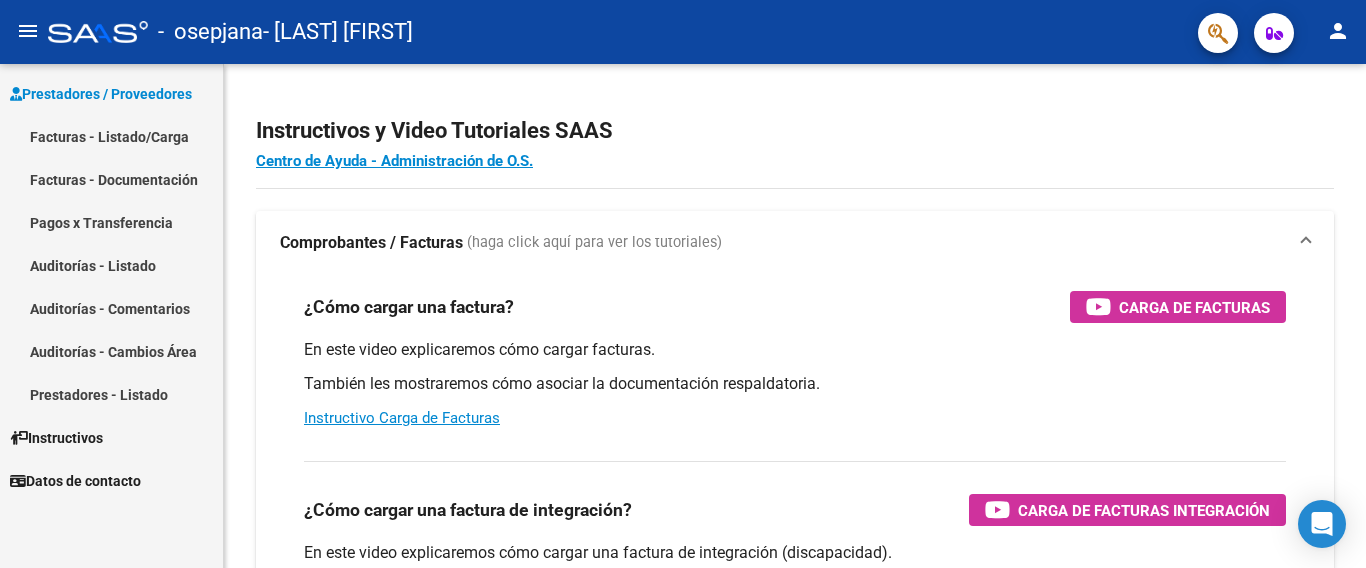 click on "Facturas - Listado/Carga" at bounding box center (111, 136) 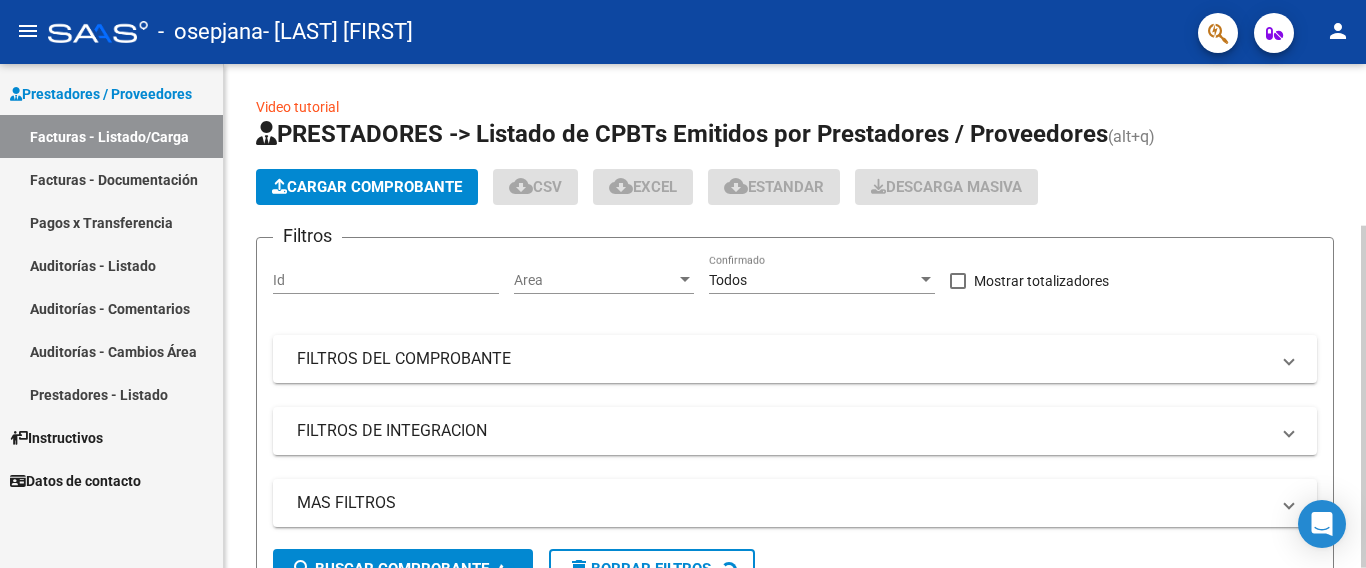 click 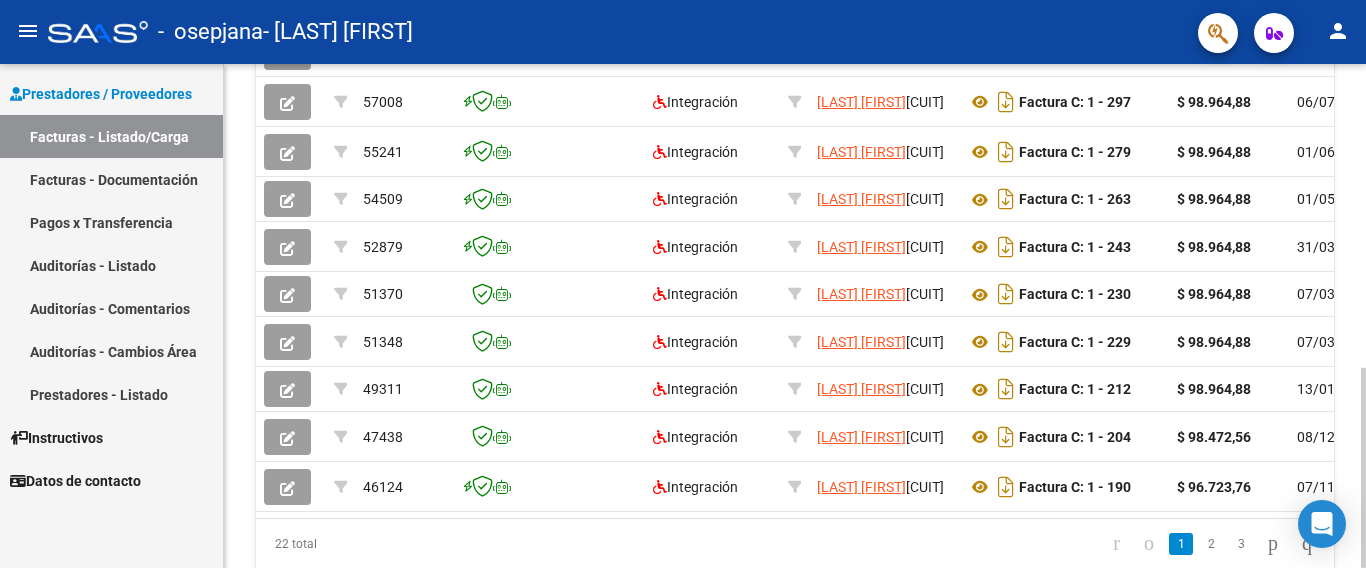 click on "Video tutorial   PRESTADORES -> Listado de CPBTs Emitidos por Prestadores / Proveedores (alt+q)   Cargar Comprobante
cloud_download  CSV  cloud_download  EXCEL  cloud_download  Estandar   Descarga Masiva
Filtros Id Area Area Todos Confirmado   Mostrar totalizadores   FILTROS DEL COMPROBANTE  Comprobante Tipo Comprobante Tipo Start date – End date Fec. Comprobante Desde / Hasta Días Emisión Desde(cant. días) Días Emisión Hasta(cant. días) CUIT / Razón Social Pto. Venta Nro. Comprobante Código SSS CAE Válido CAE Válido Todos Cargado Módulo Hosp. Todos Tiene facturacion Apócrifa Hospital Refes  FILTROS DE INTEGRACION  Período De Prestación Campos del Archivo de Rendición Devuelto x SSS (dr_envio) Todos Rendido x SSS (dr_envio) Tipo de Registro Tipo de Registro Período Presentación Período Presentación Campos del Legajo Asociado (preaprobación) Afiliado Legajo (cuil/nombre) Todos Solo facturas preaprobadas  MAS FILTROS  Todos Con Doc. Respaldatoria Todos Con Trazabilidad Todos – –" 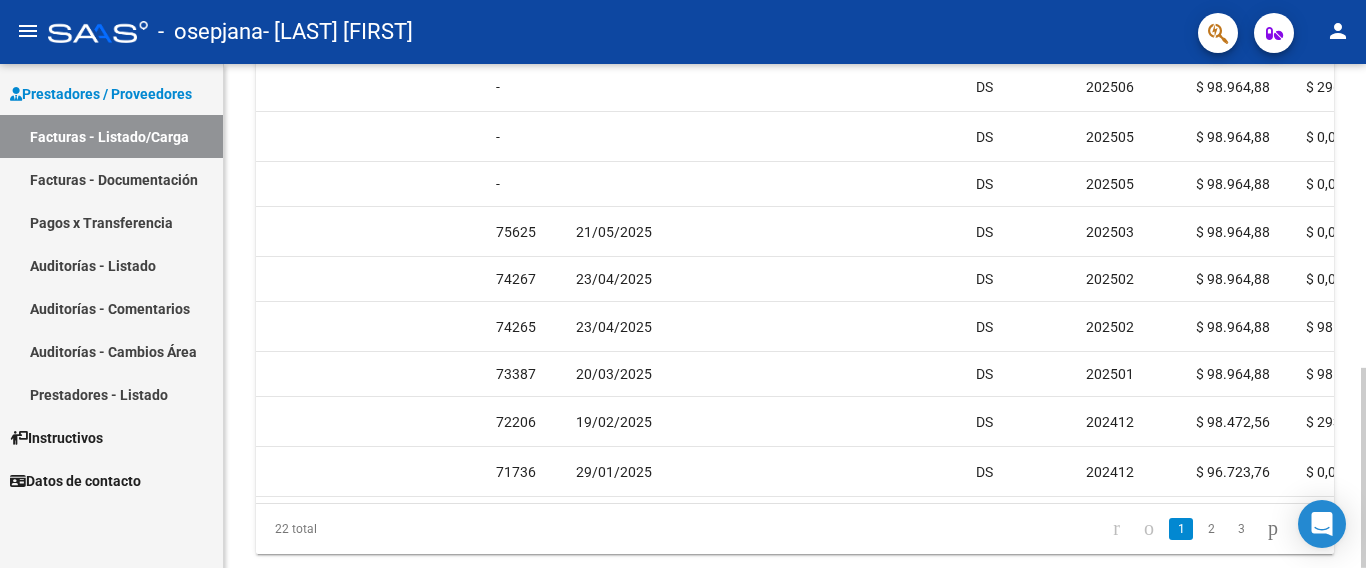 scroll, scrollTop: 0, scrollLeft: 2072, axis: horizontal 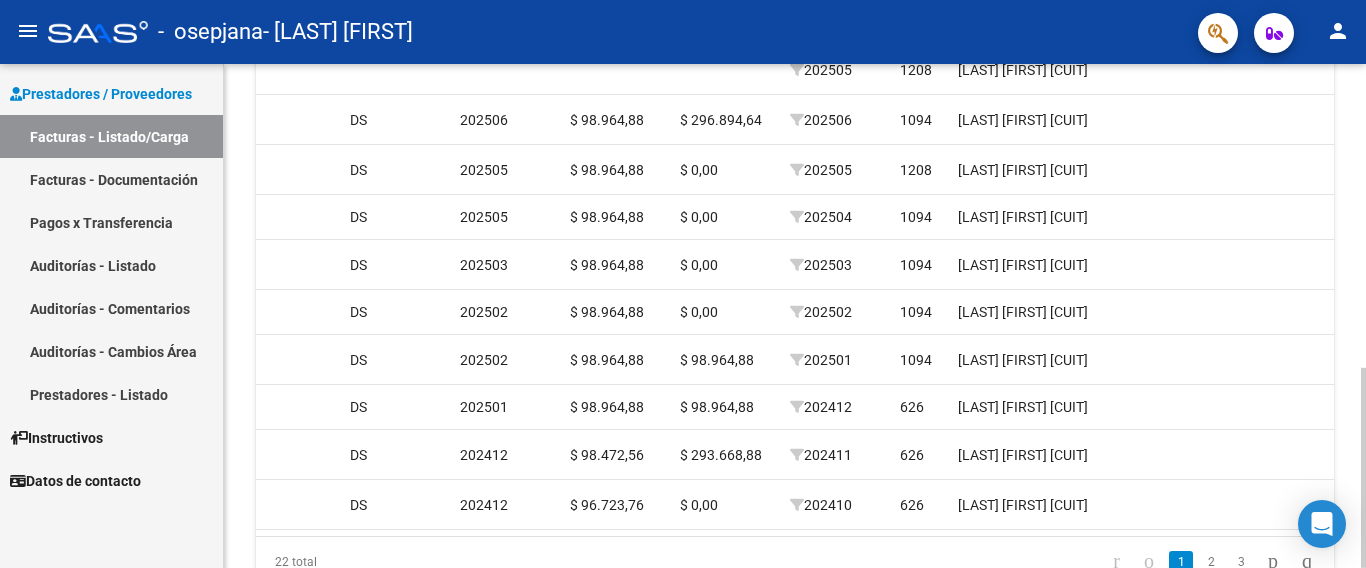 click 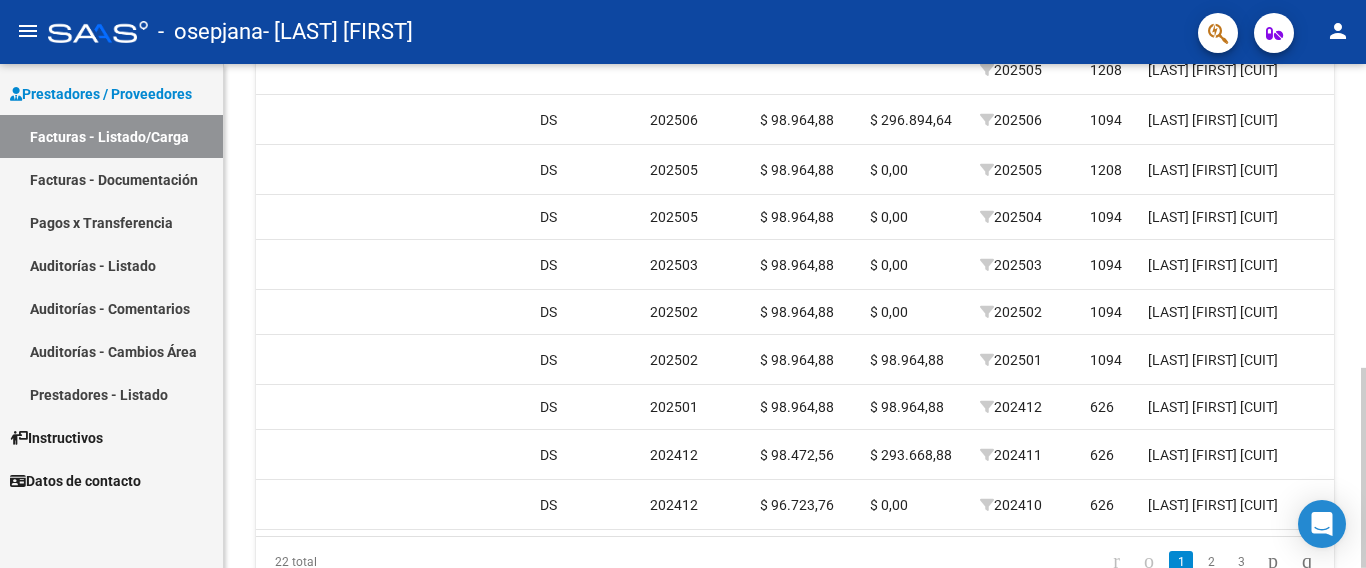 scroll, scrollTop: 0, scrollLeft: 1506, axis: horizontal 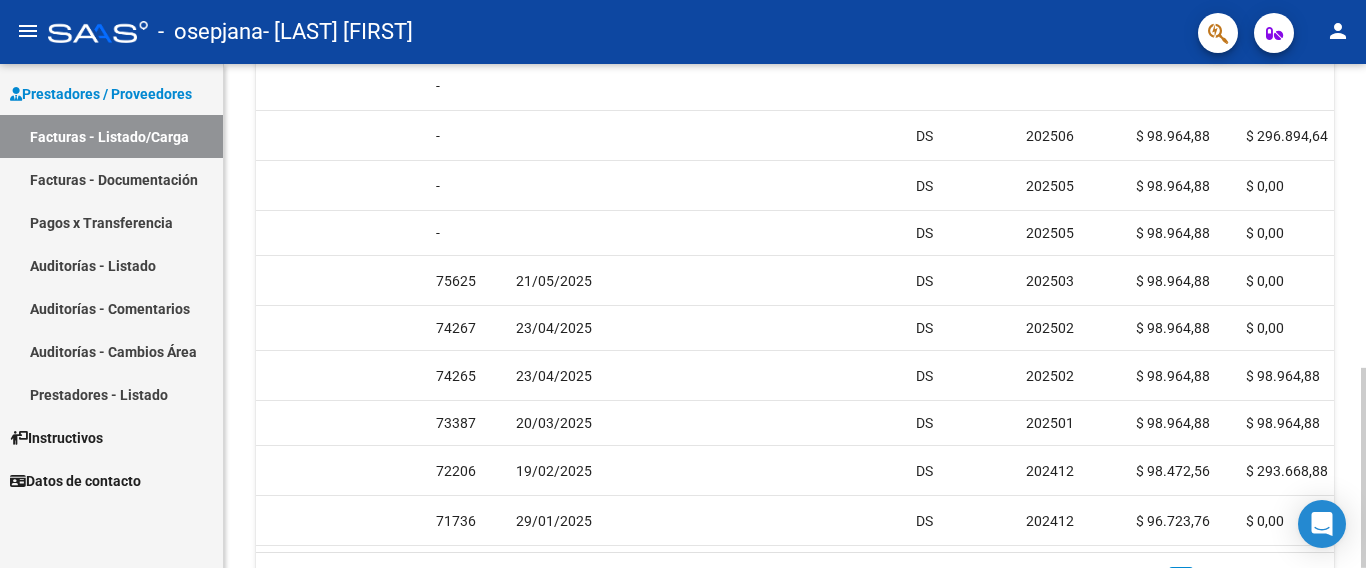 click 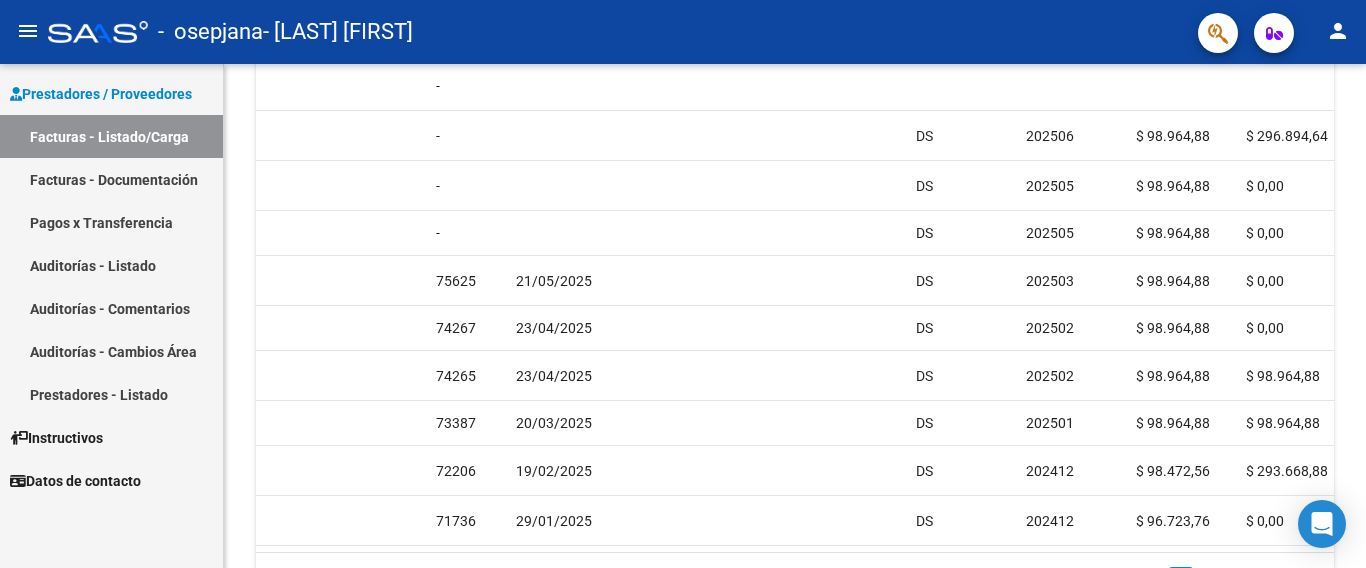 click on "Facturas - Documentación" at bounding box center [111, 179] 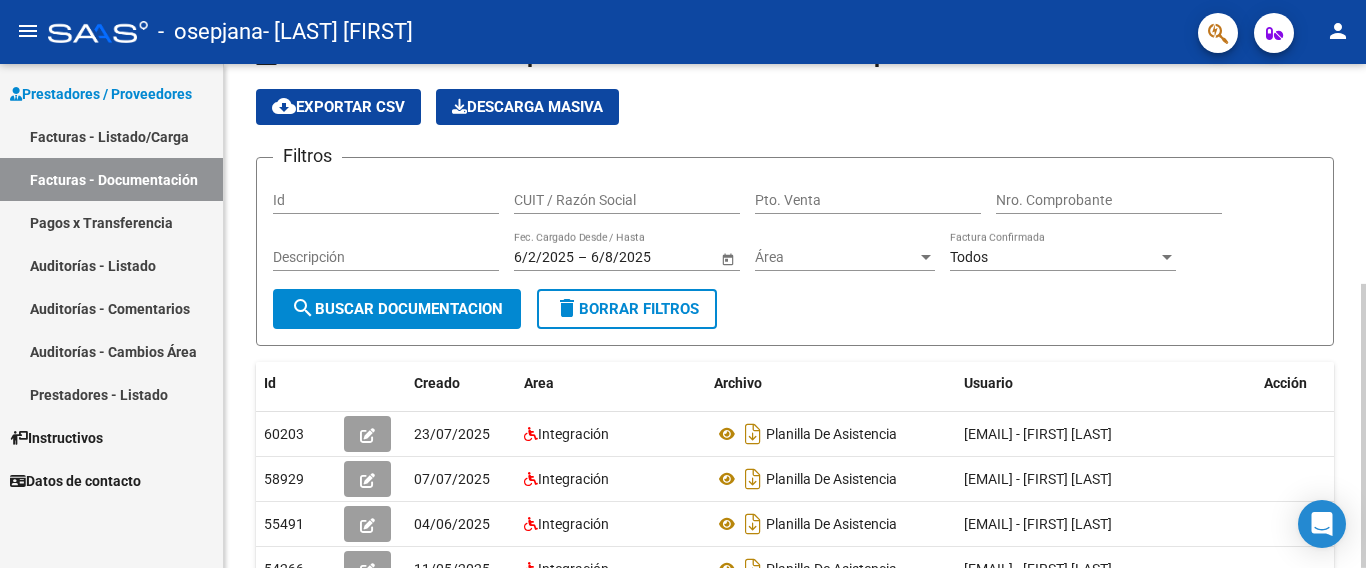 scroll, scrollTop: 0, scrollLeft: 0, axis: both 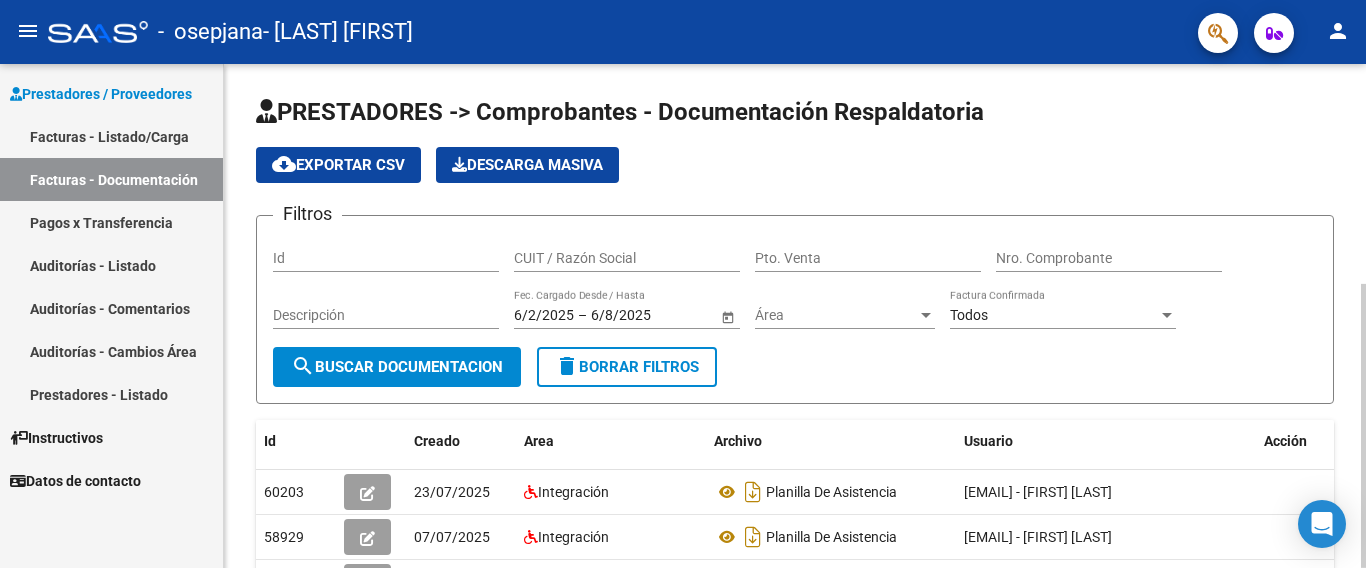 click 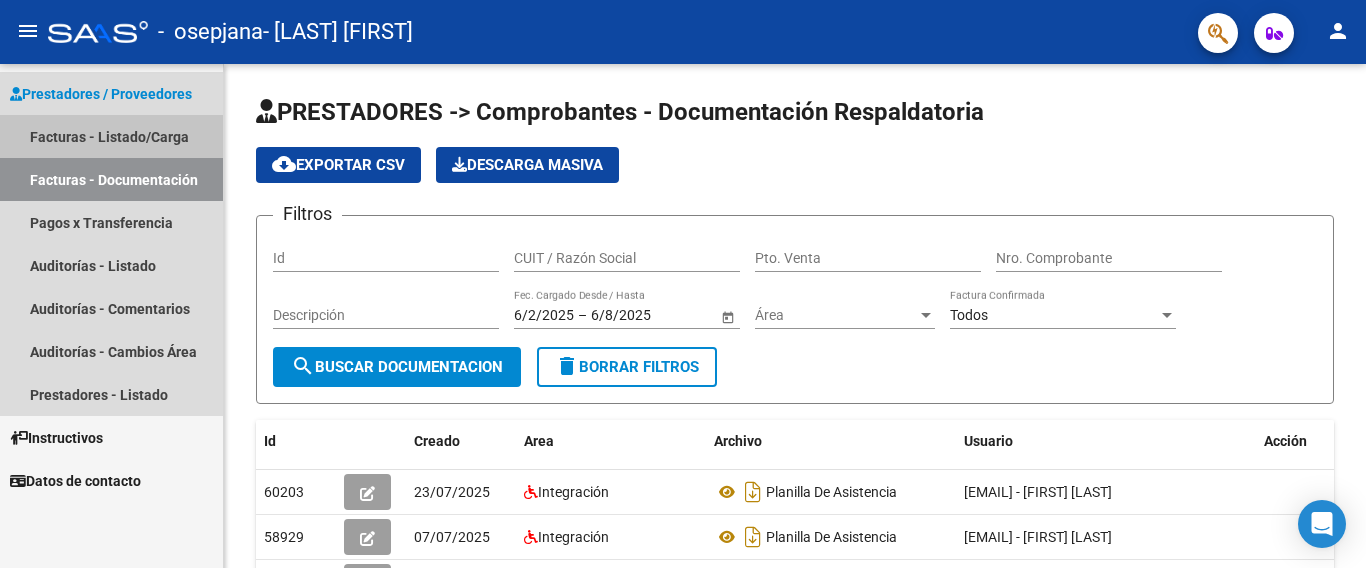 click on "Facturas - Listado/Carga" at bounding box center [111, 136] 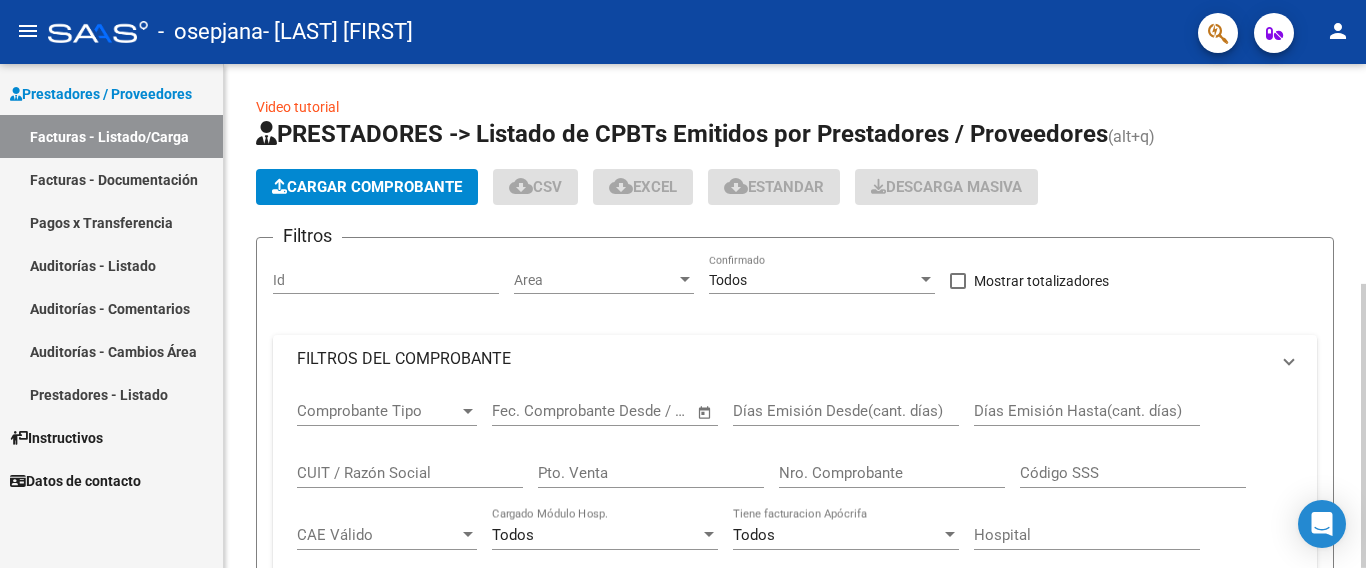 click on "Cargar Comprobante" 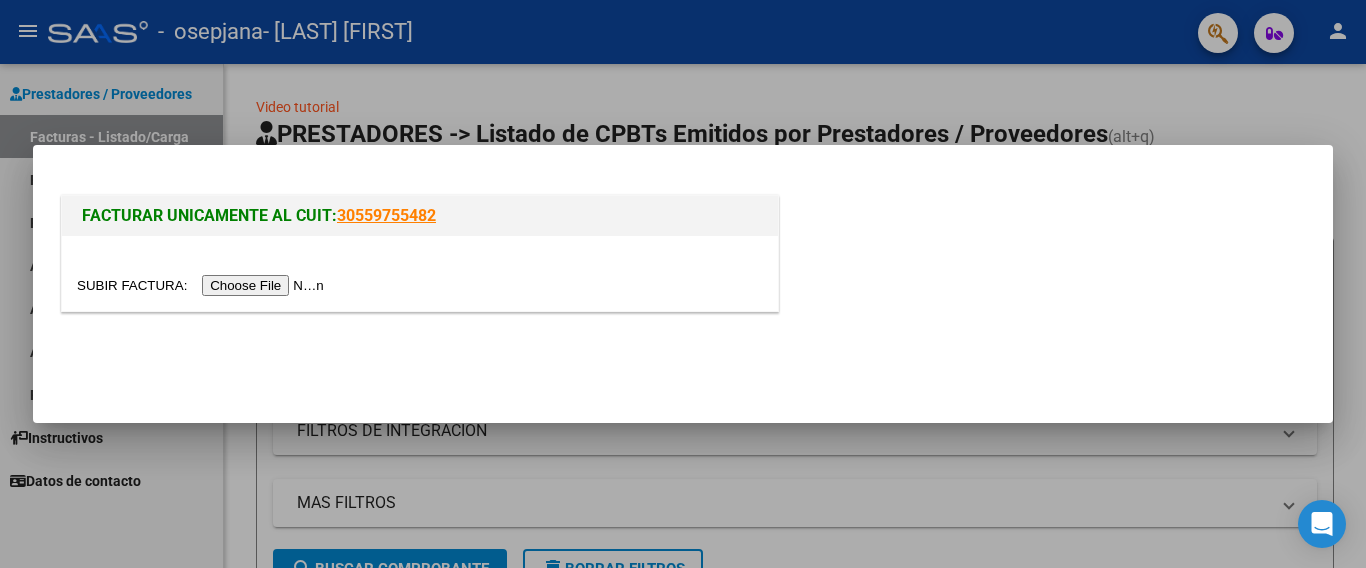 click at bounding box center (203, 285) 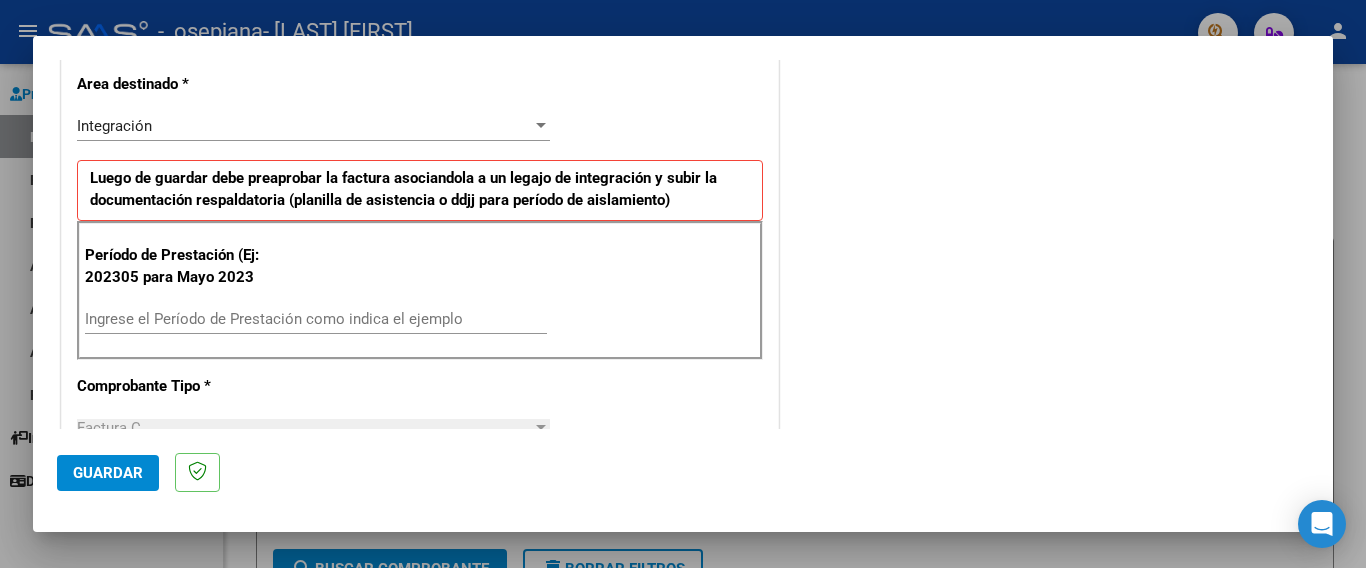 scroll, scrollTop: 426, scrollLeft: 0, axis: vertical 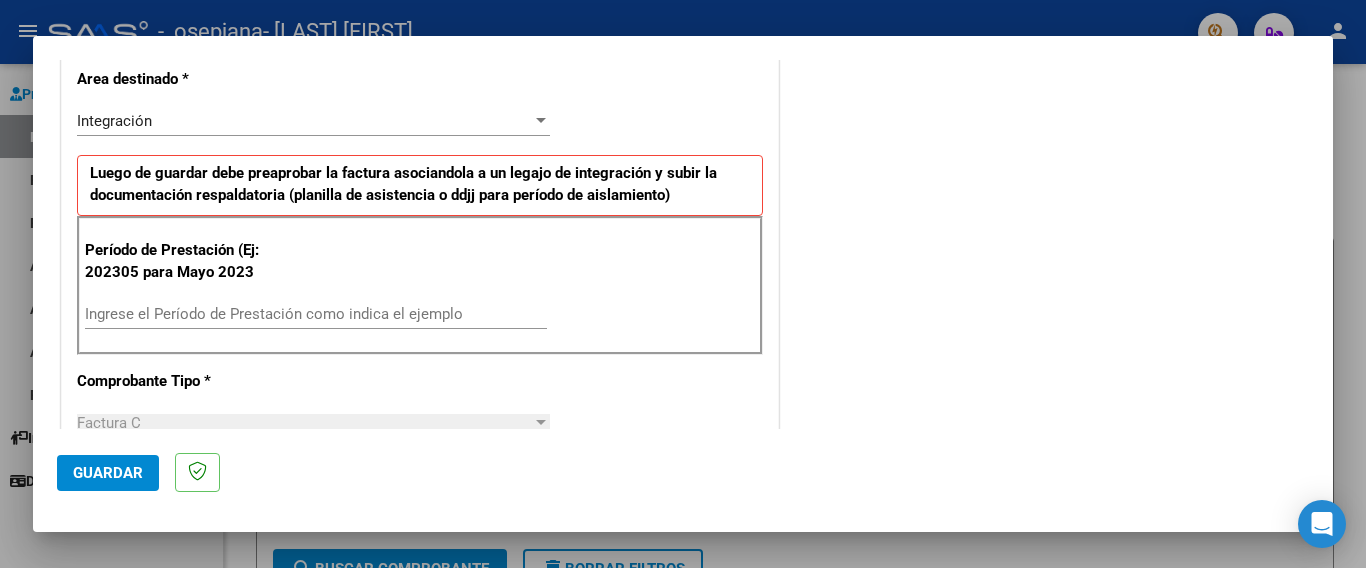 click on "Ingrese el Período de Prestación como indica el ejemplo" at bounding box center (316, 314) 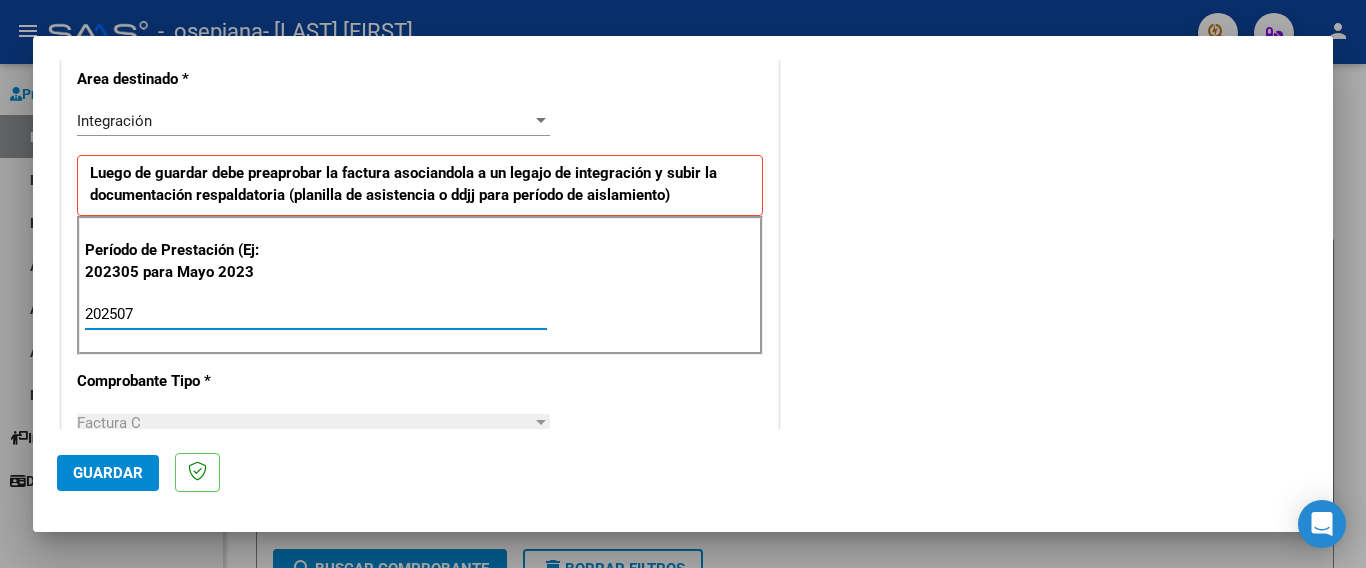 type on "202507" 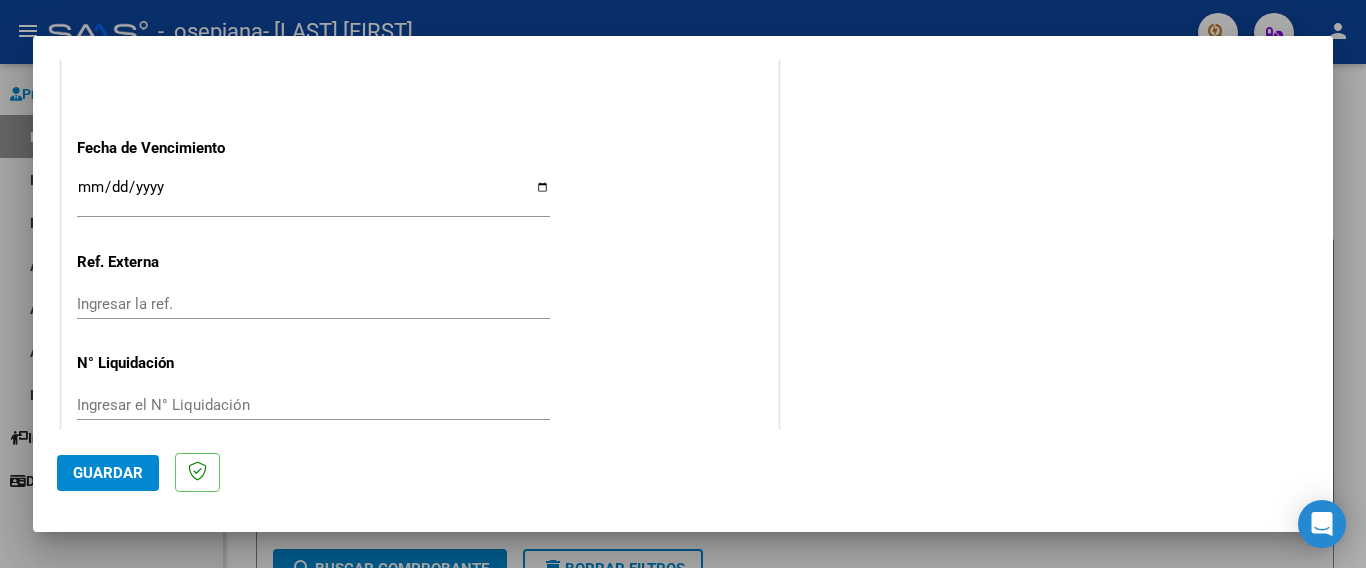 scroll, scrollTop: 1329, scrollLeft: 0, axis: vertical 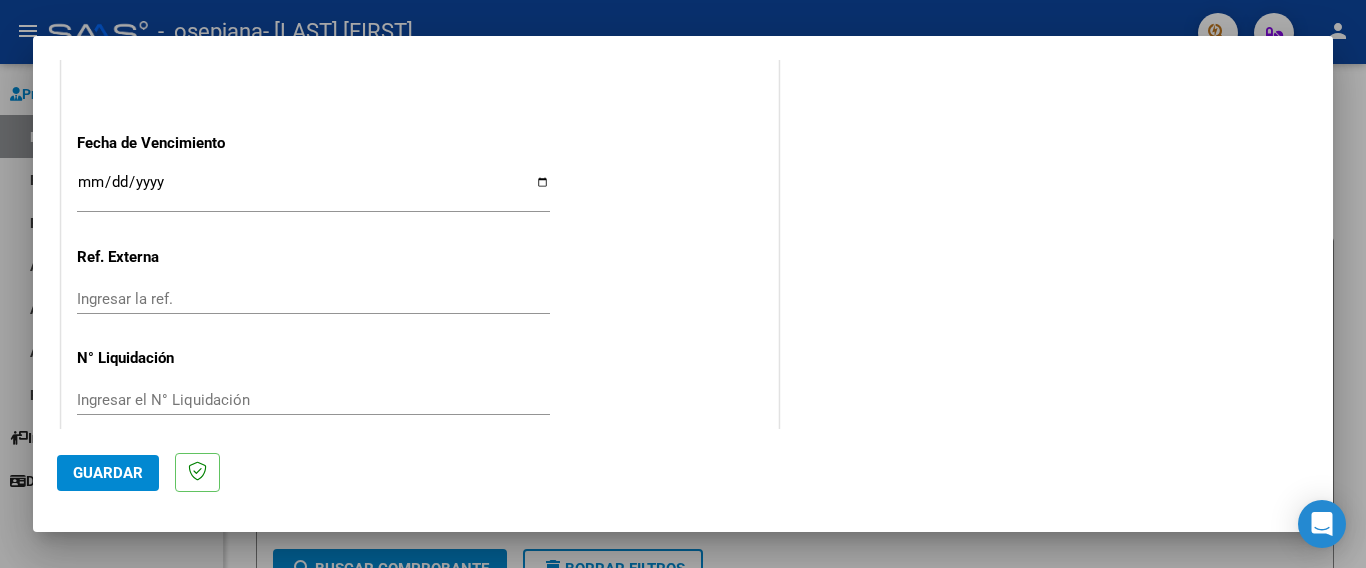 click on "Guardar" 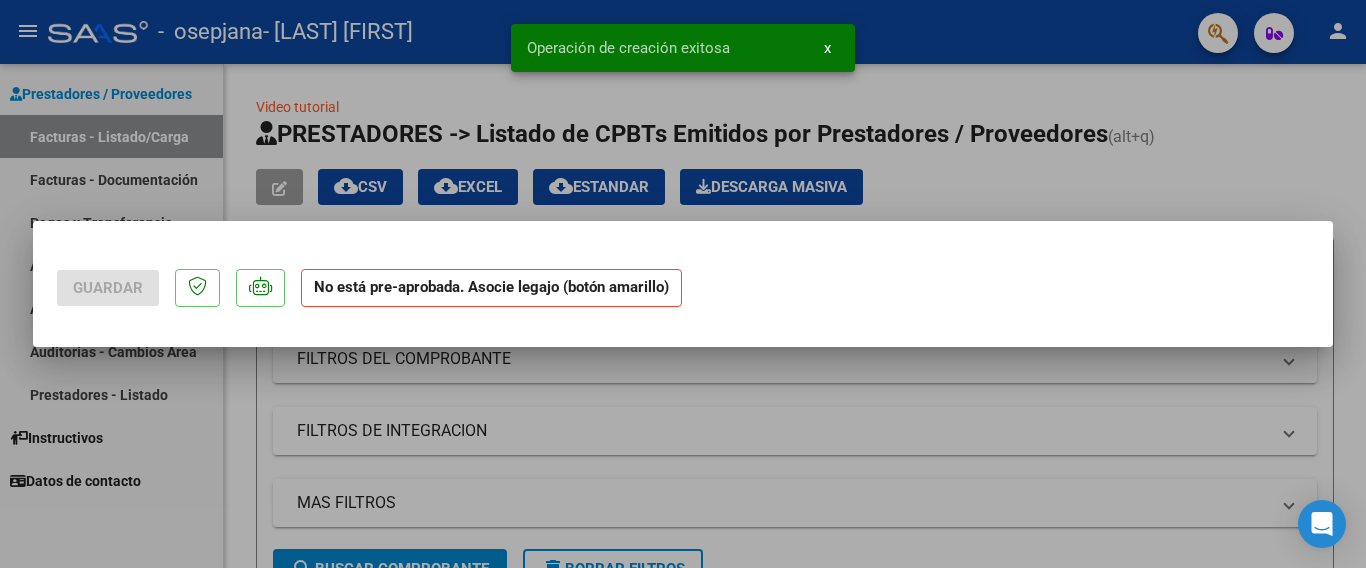 scroll, scrollTop: 0, scrollLeft: 0, axis: both 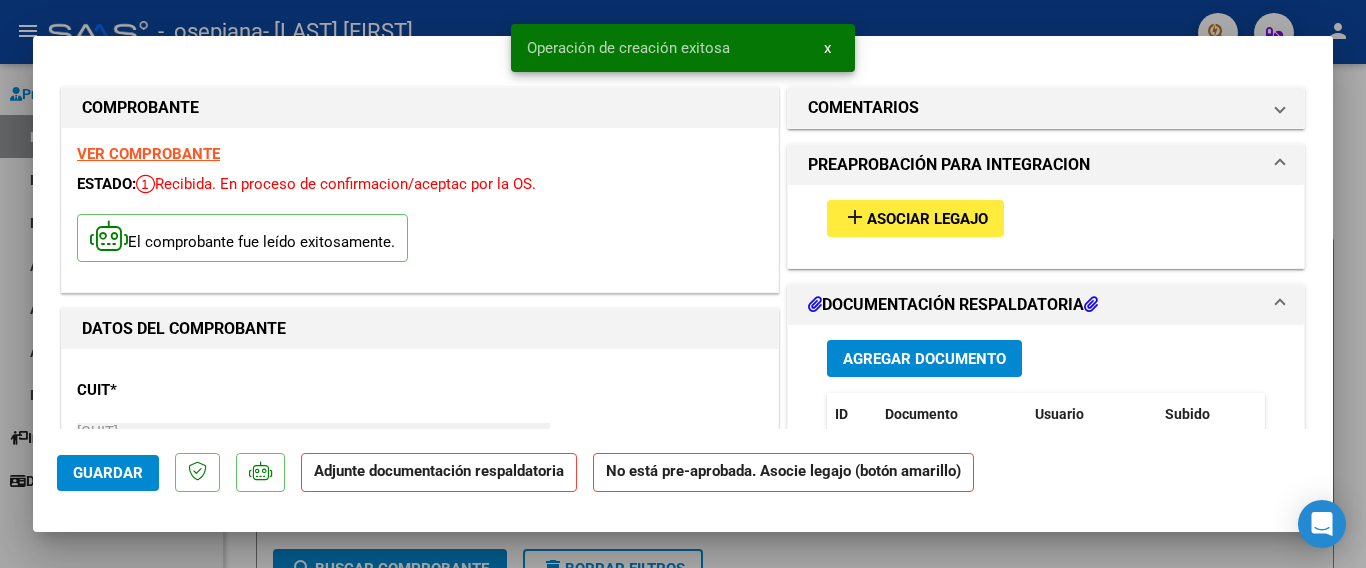 click on "Asociar Legajo" at bounding box center [927, 219] 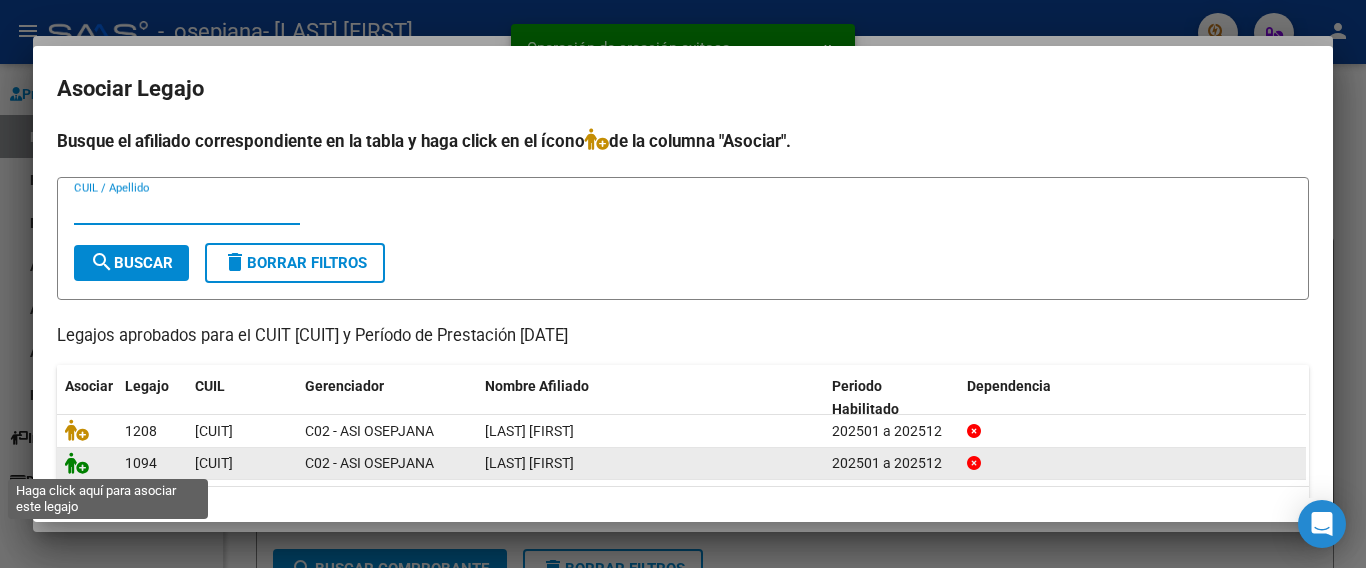 click 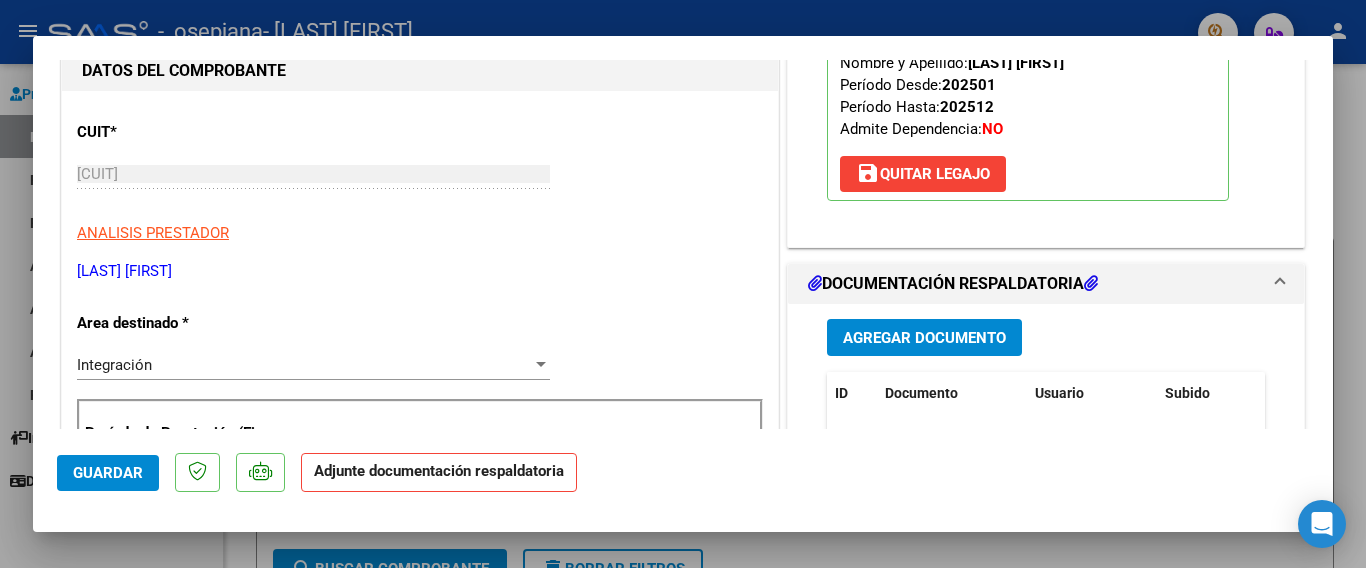 scroll, scrollTop: 411, scrollLeft: 0, axis: vertical 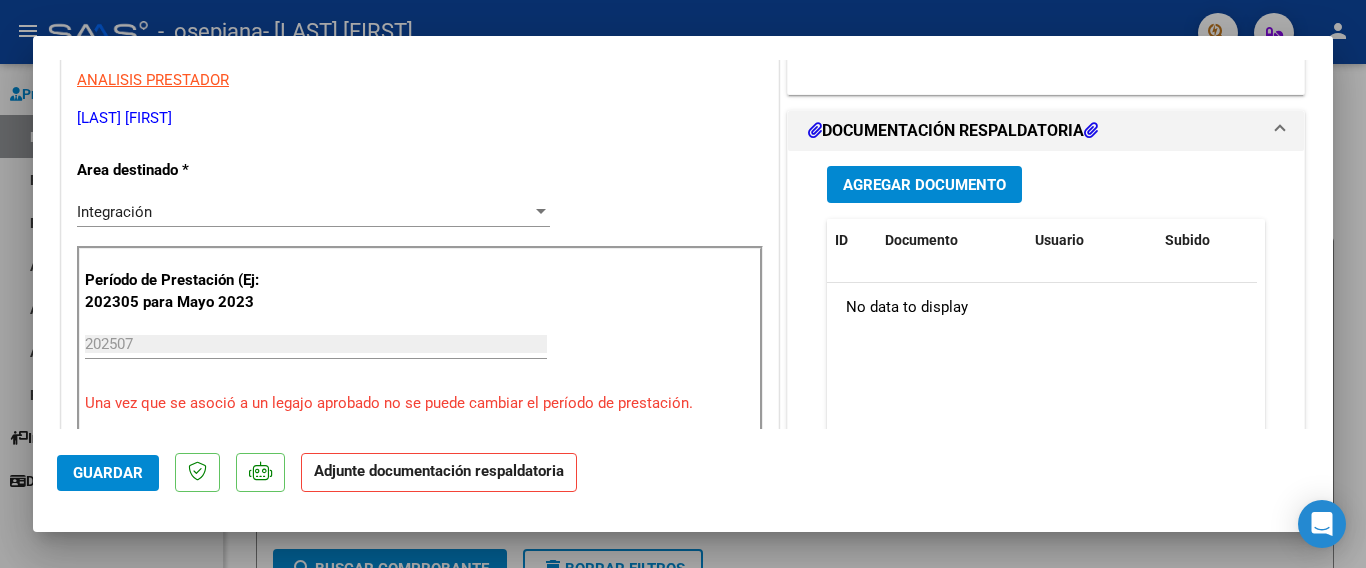 click on "Agregar Documento" at bounding box center [924, 185] 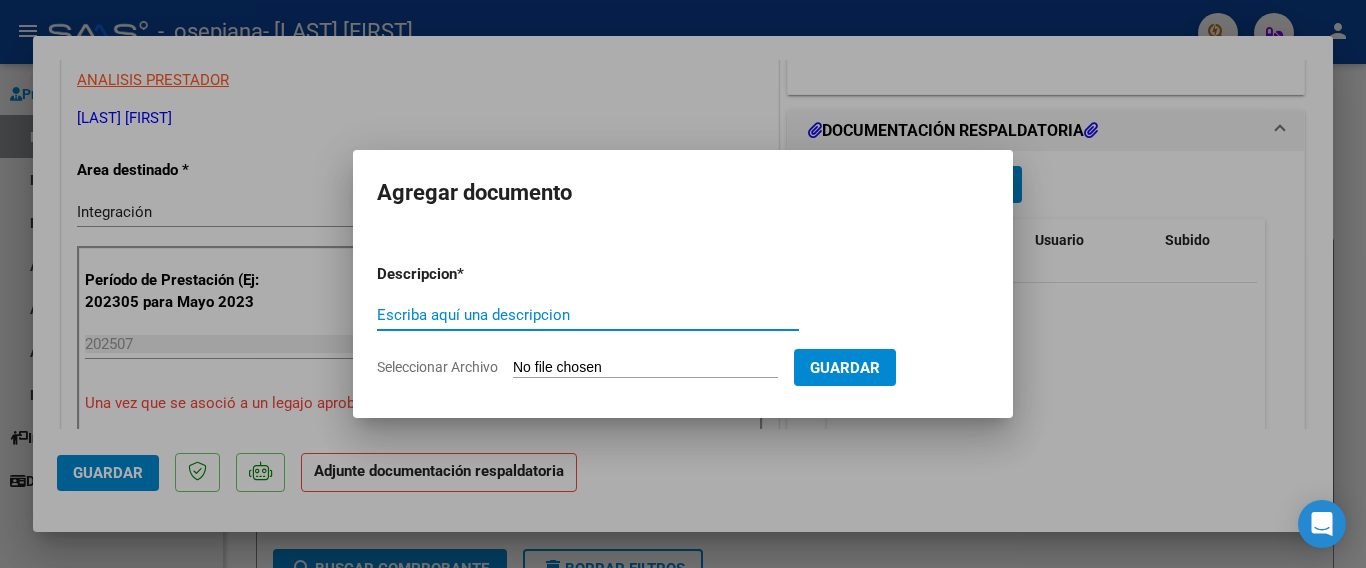 click on "Seleccionar Archivo" at bounding box center (645, 368) 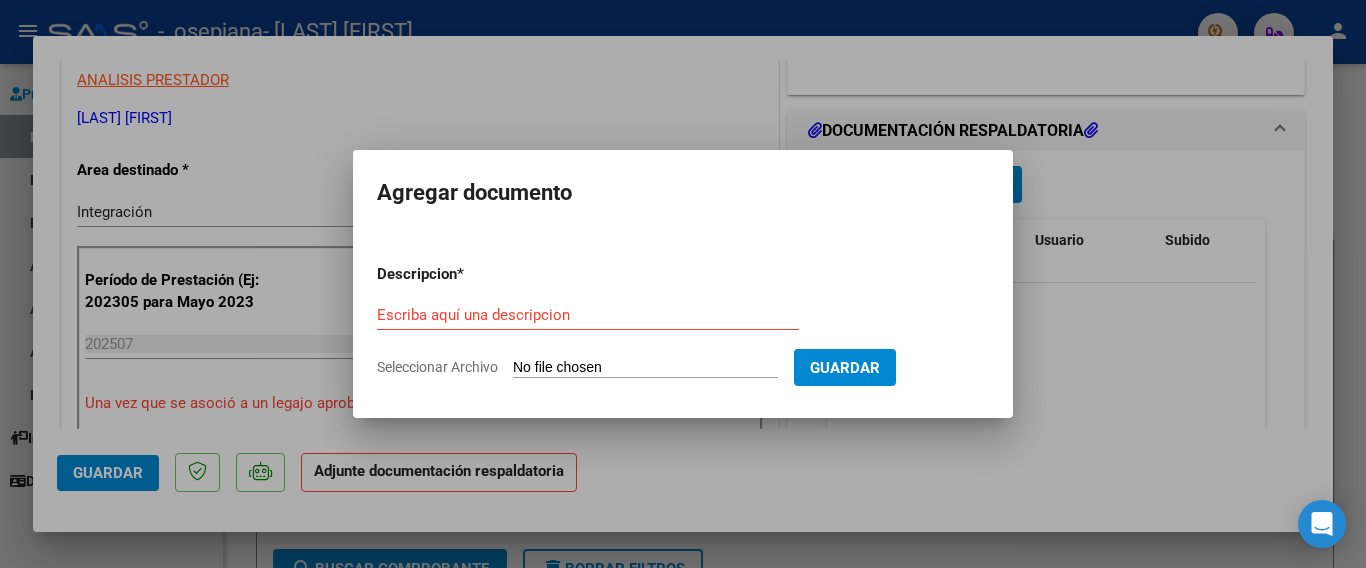 click on "Seleccionar Archivo" at bounding box center (645, 368) 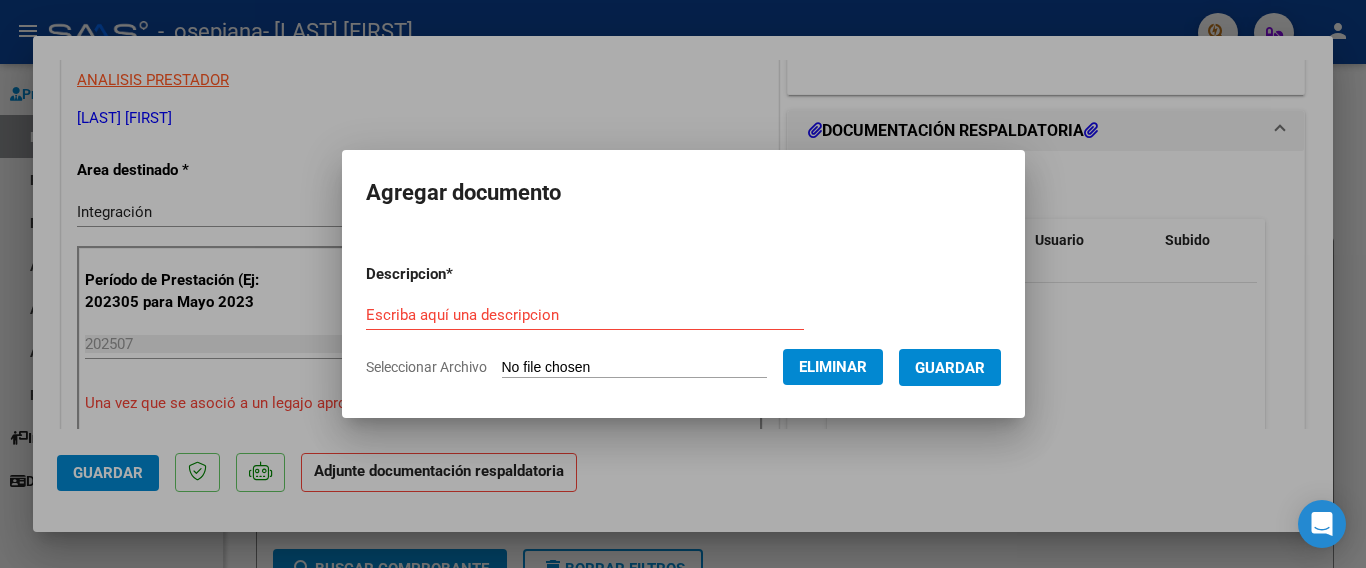 click on "Escriba aquí una descripcion" at bounding box center [585, 315] 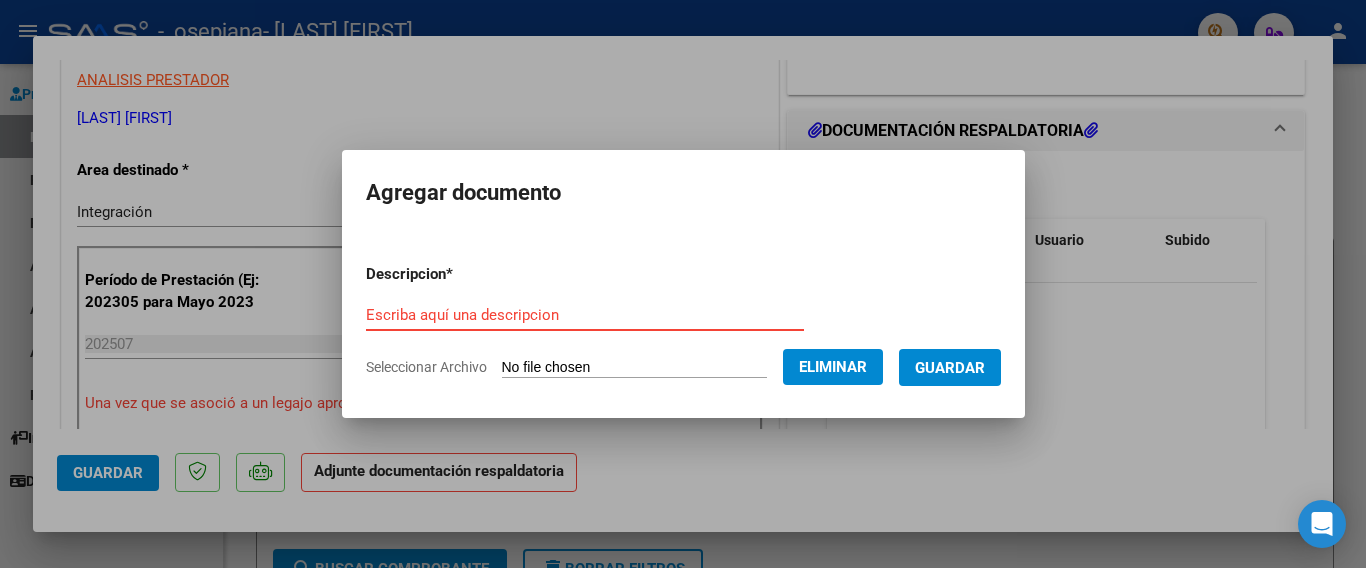 click on "Escriba aquí una descripcion" at bounding box center [585, 315] 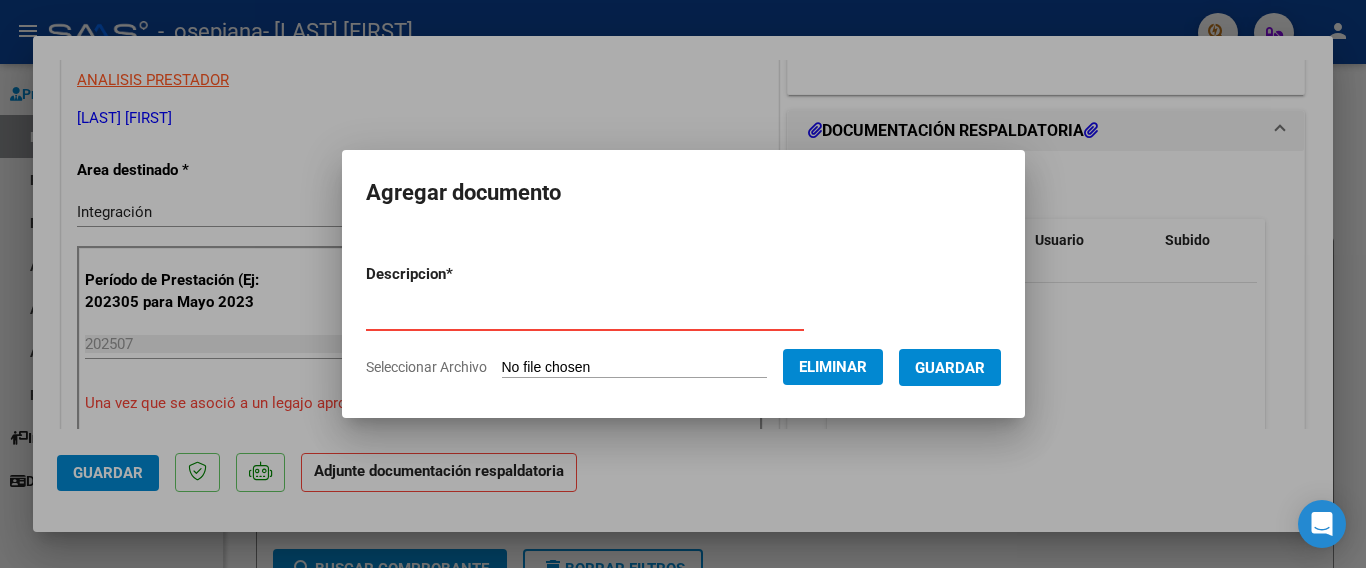 type on "PLANILLA DE ASISTENCIA" 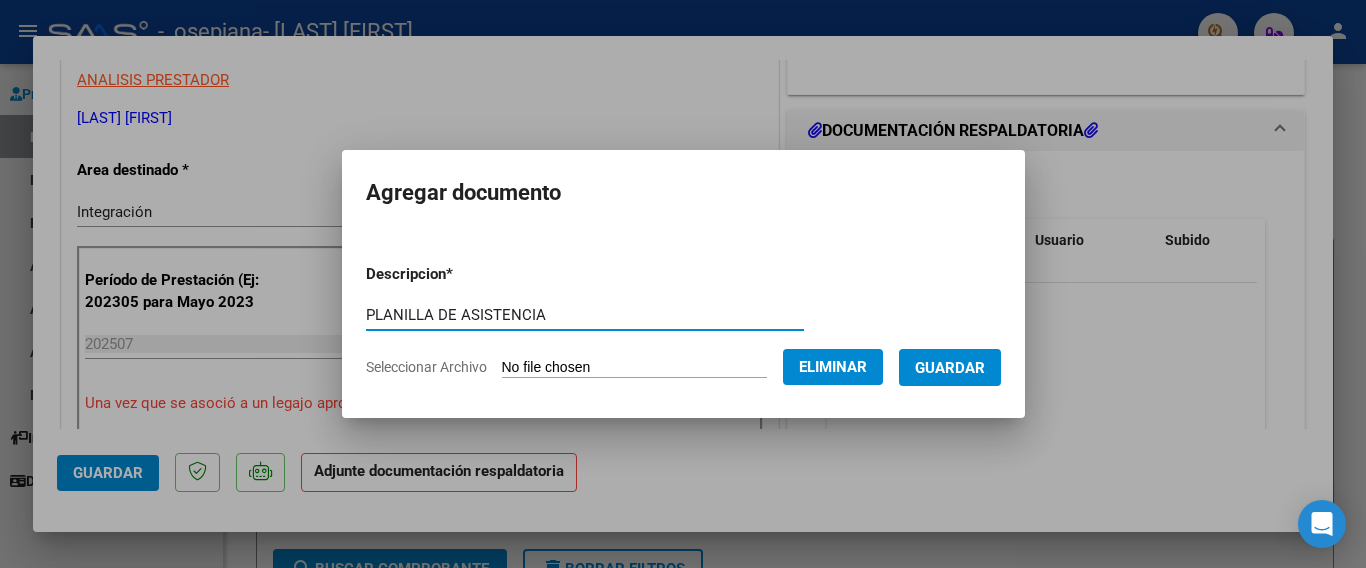 click on "Guardar" at bounding box center [950, 368] 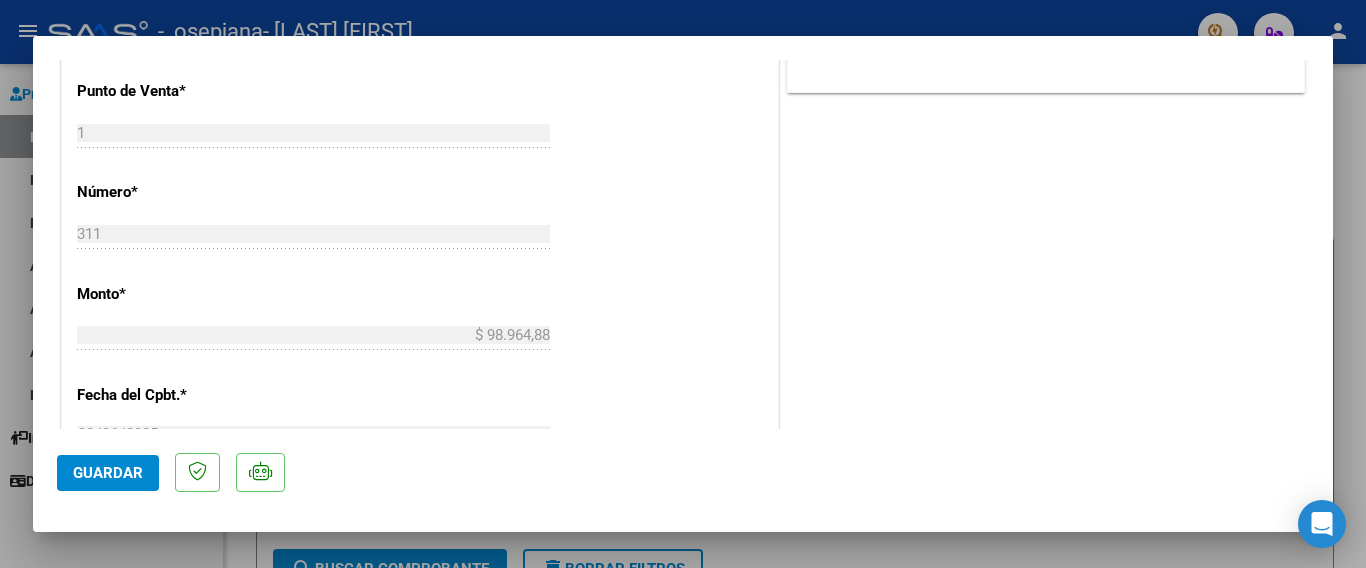 scroll, scrollTop: 1053, scrollLeft: 0, axis: vertical 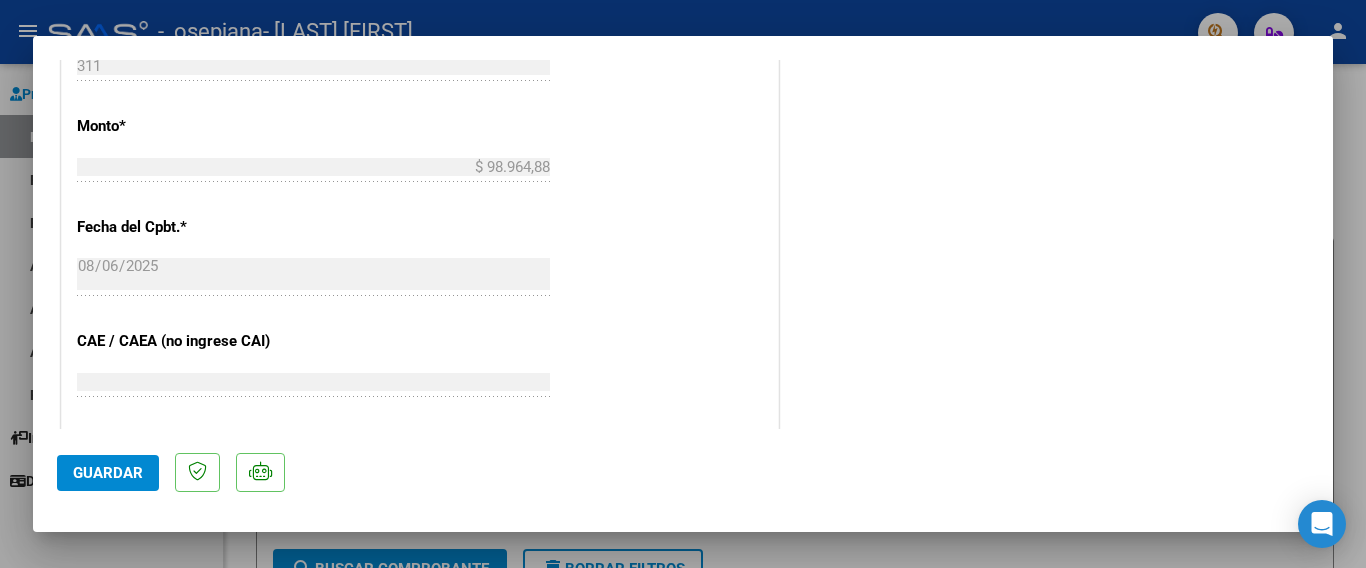 click on "Guardar" 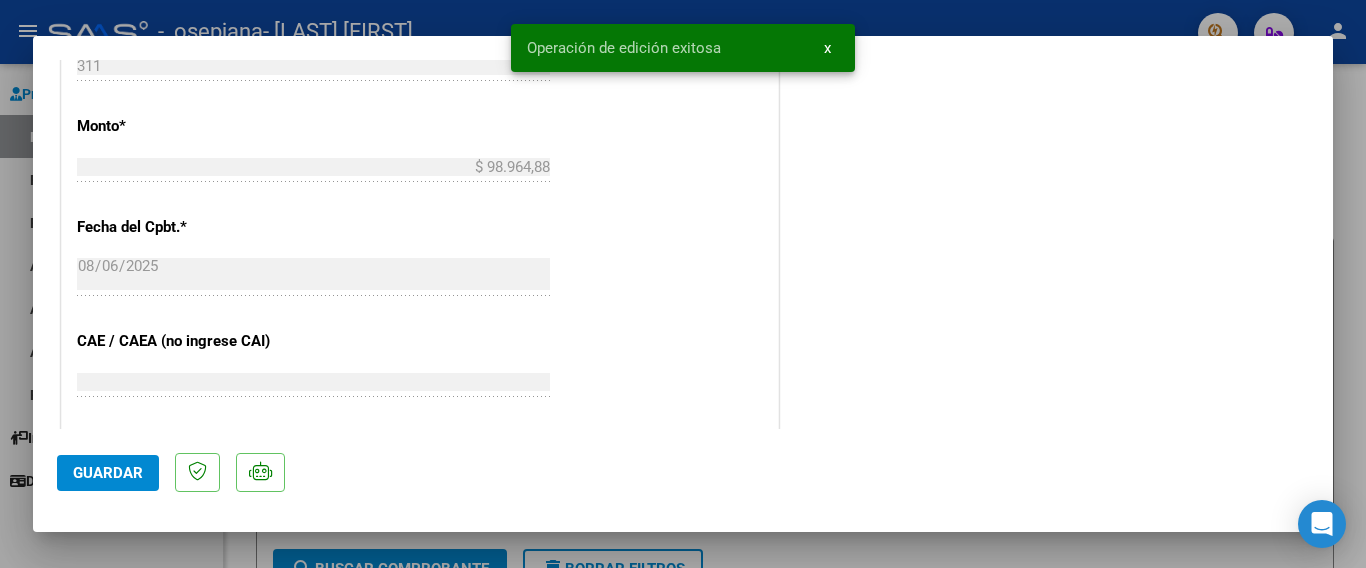 click at bounding box center [683, 284] 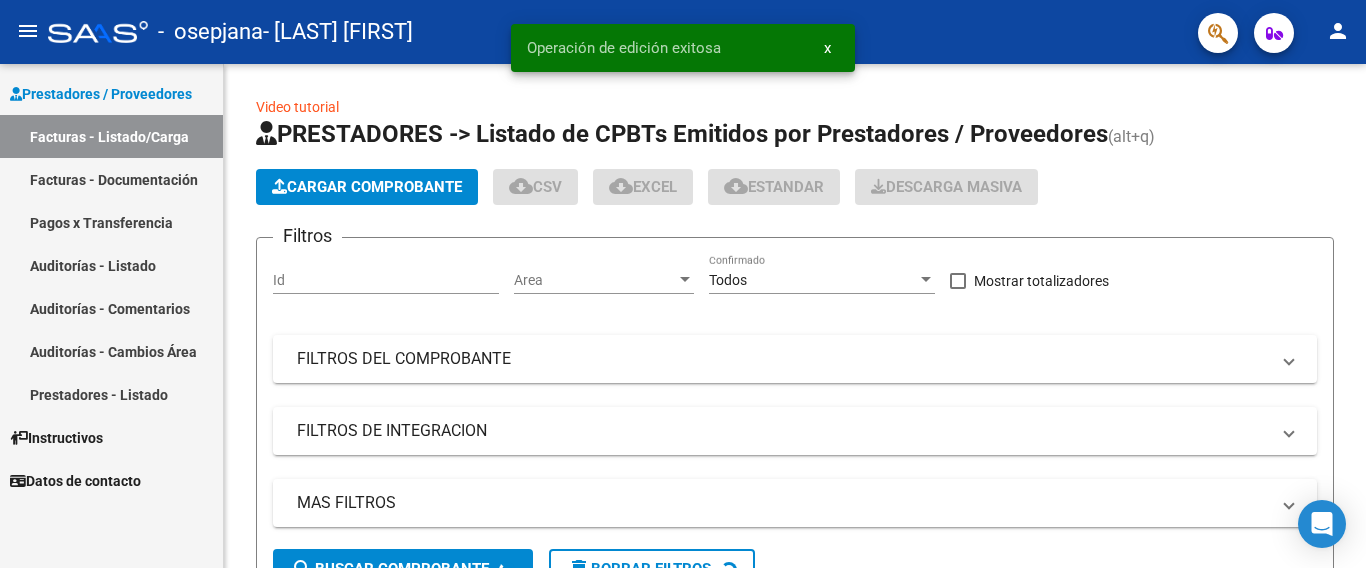 click on "Facturas - Listado/Carga" at bounding box center (111, 136) 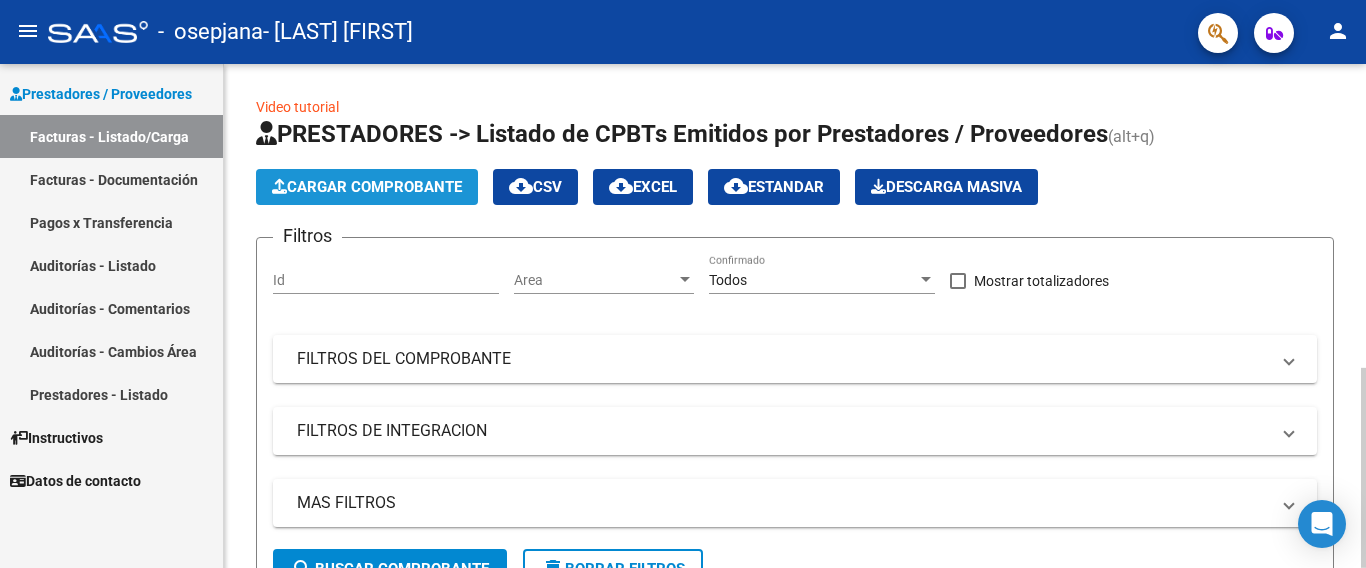 click on "Cargar Comprobante" 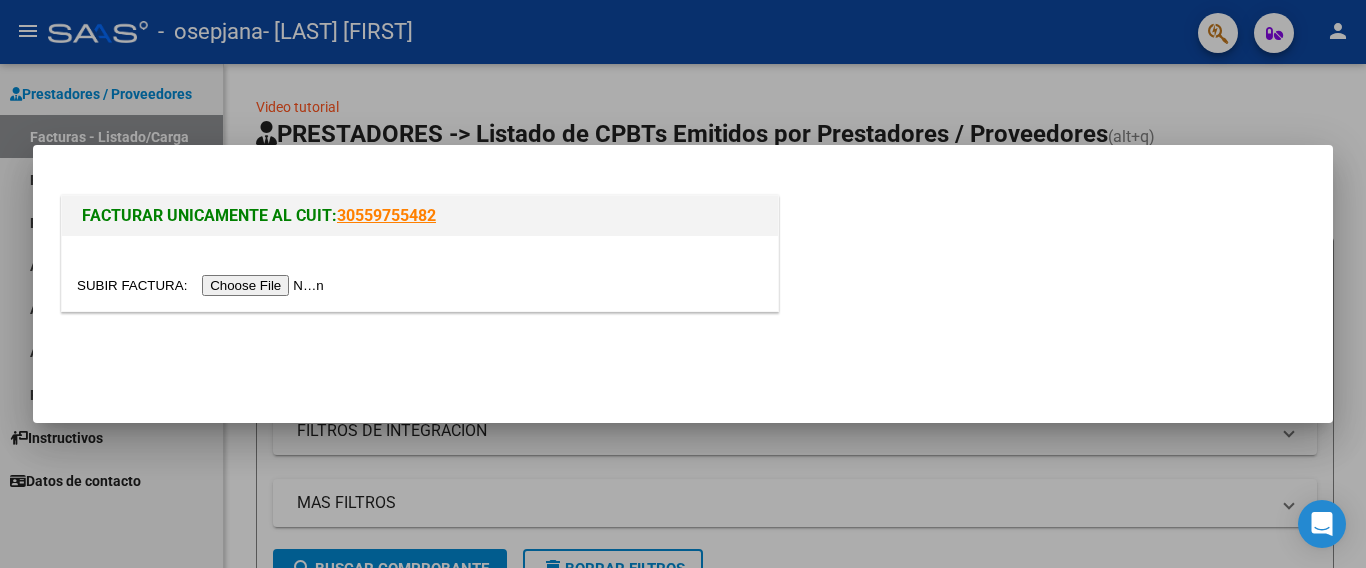 click at bounding box center (203, 285) 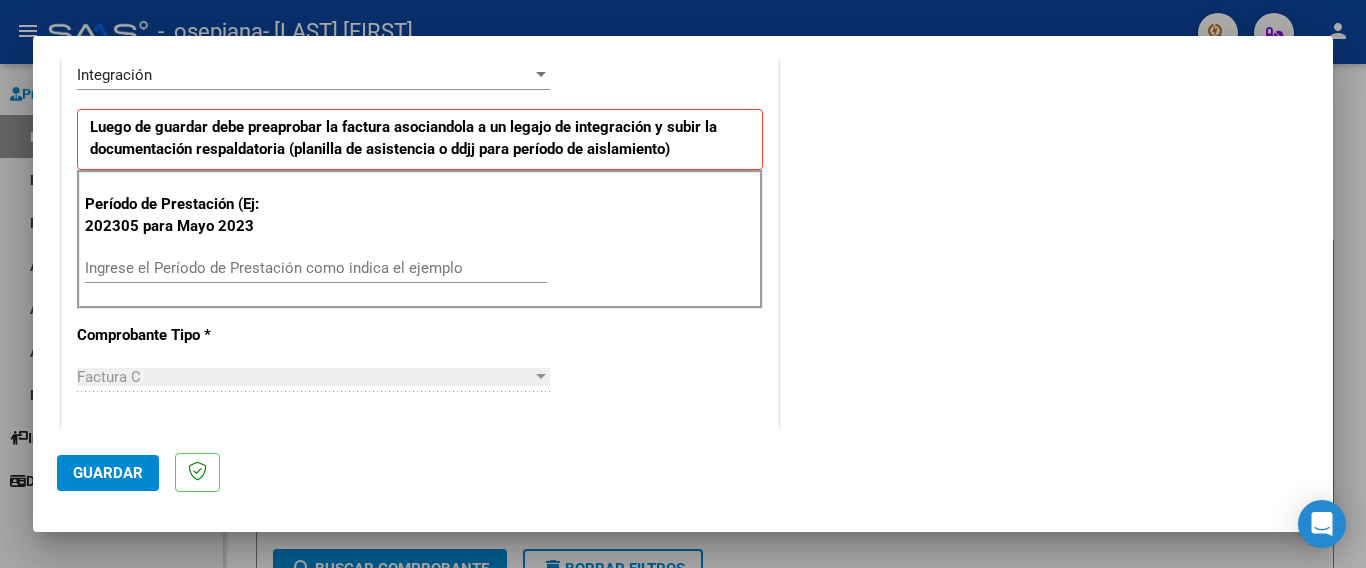 scroll, scrollTop: 498, scrollLeft: 0, axis: vertical 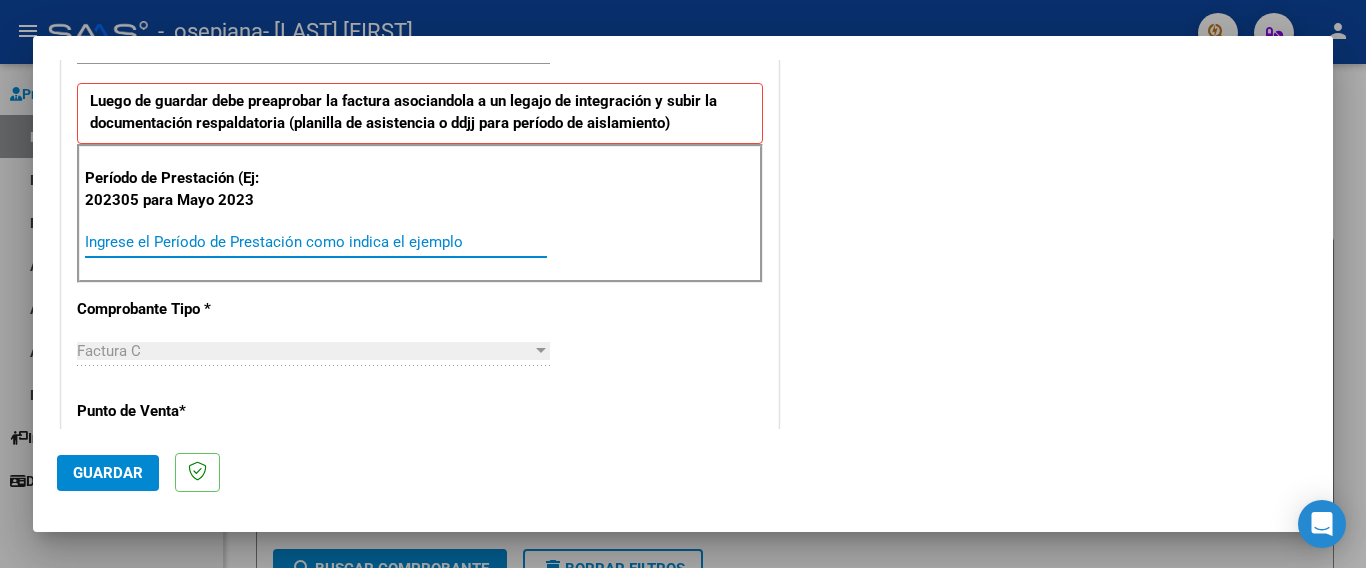 click on "Ingrese el Período de Prestación como indica el ejemplo" at bounding box center (316, 242) 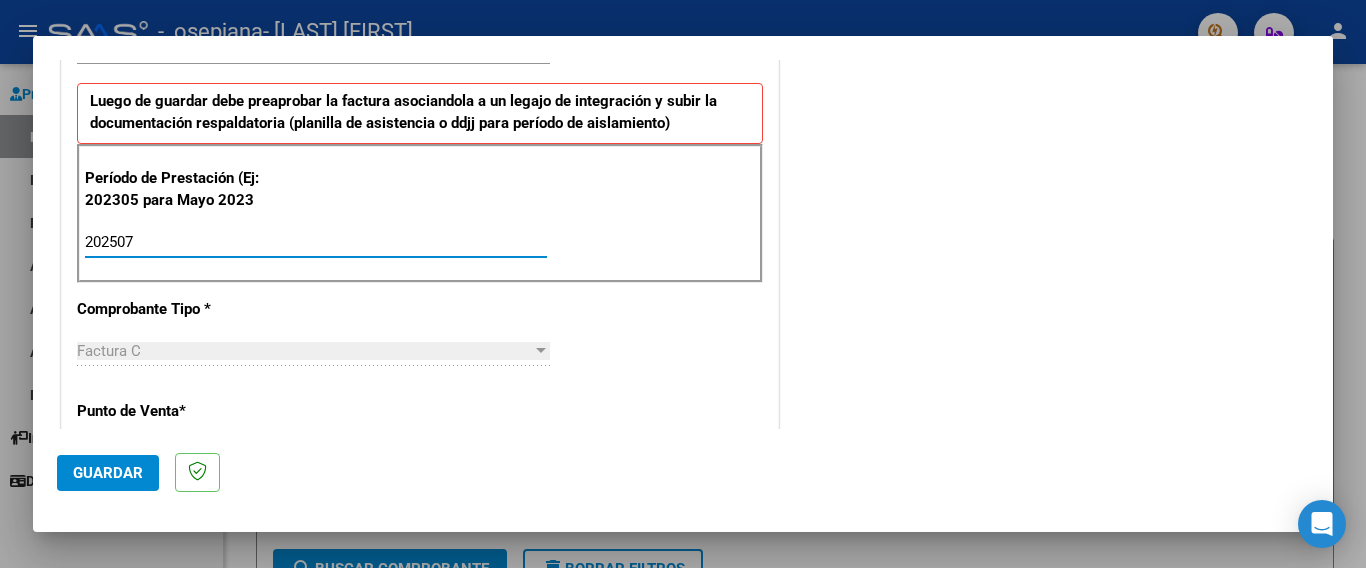 type on "202507" 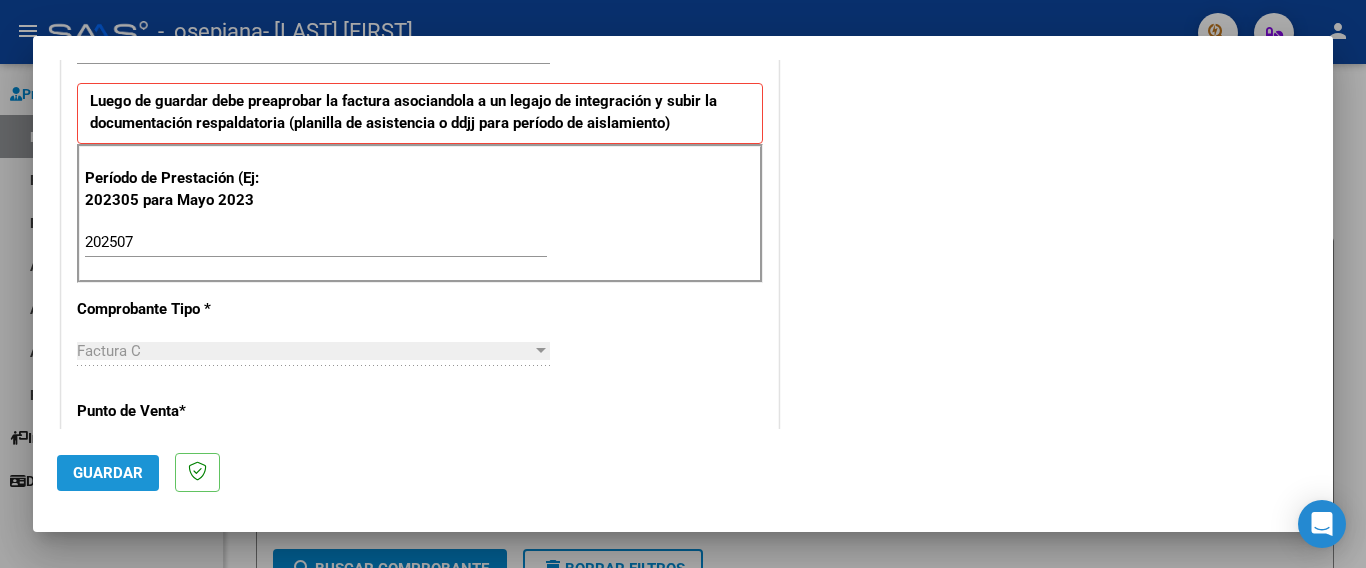 click on "Guardar" 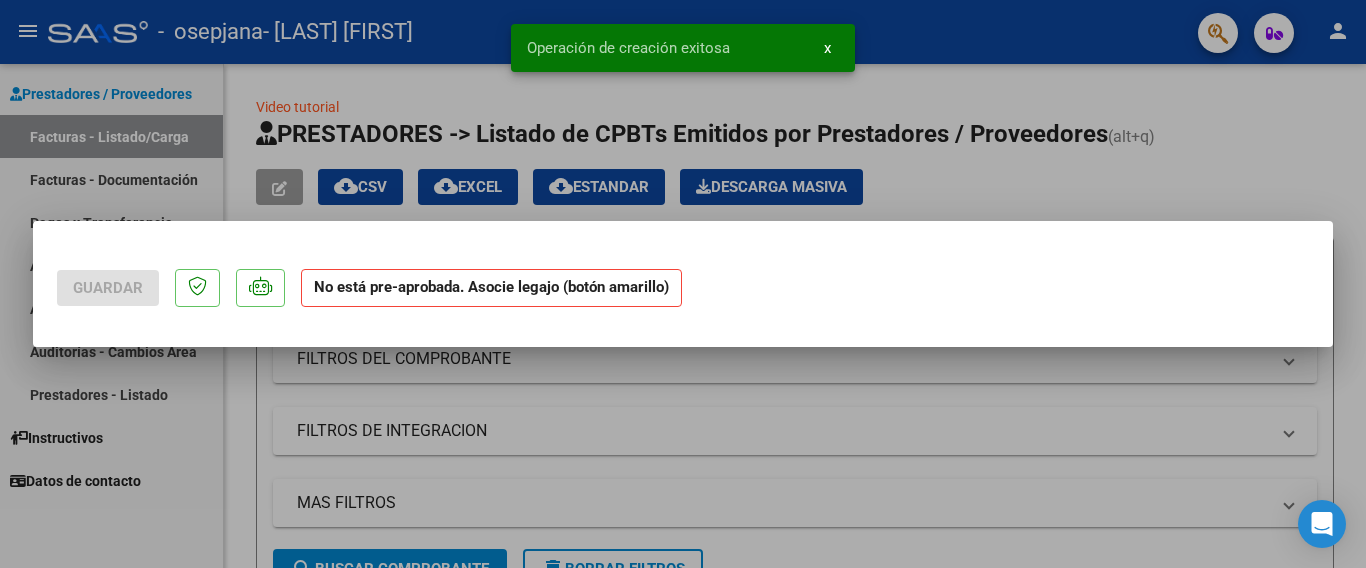 scroll, scrollTop: 0, scrollLeft: 0, axis: both 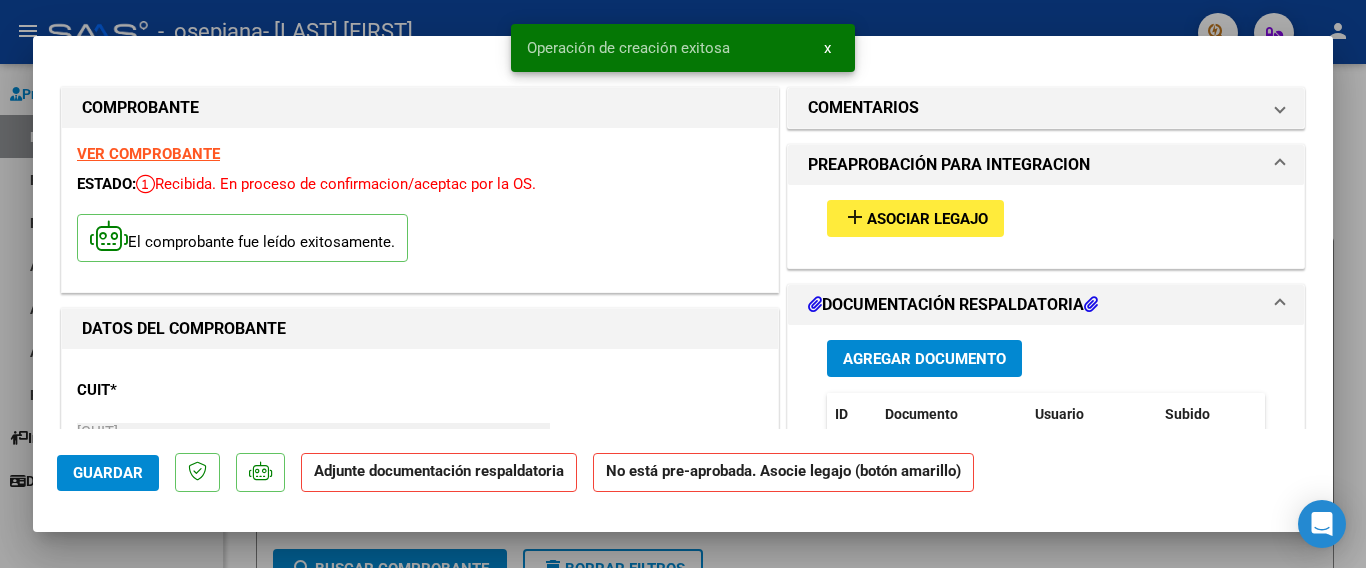 click on "add" at bounding box center [855, 217] 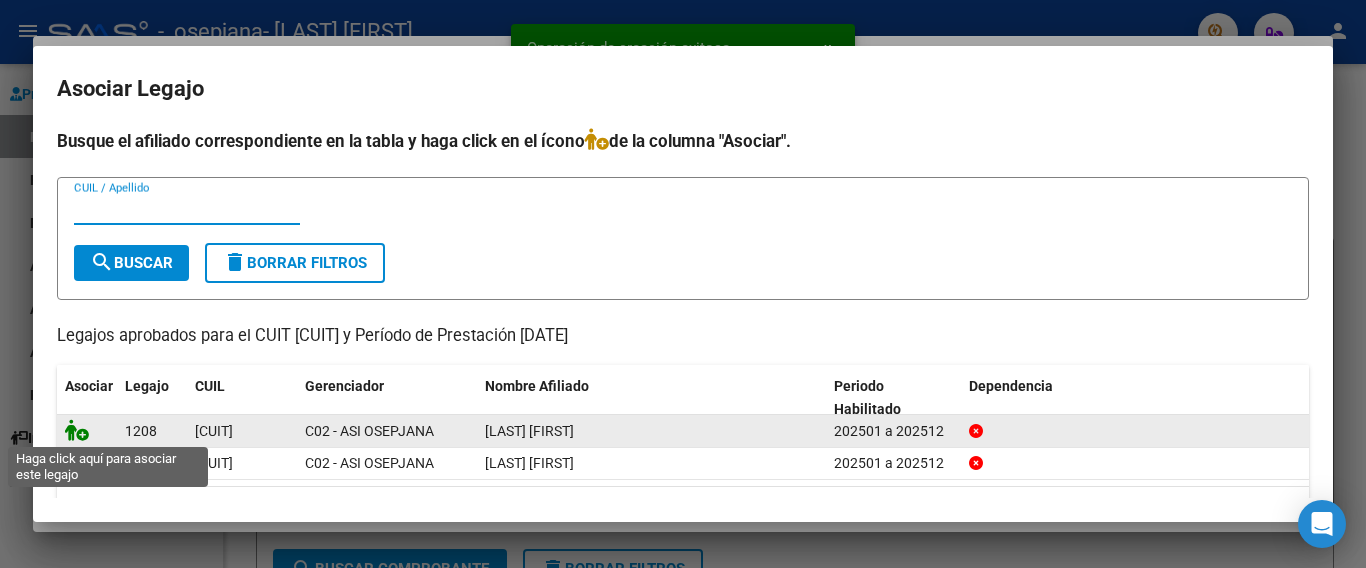 click 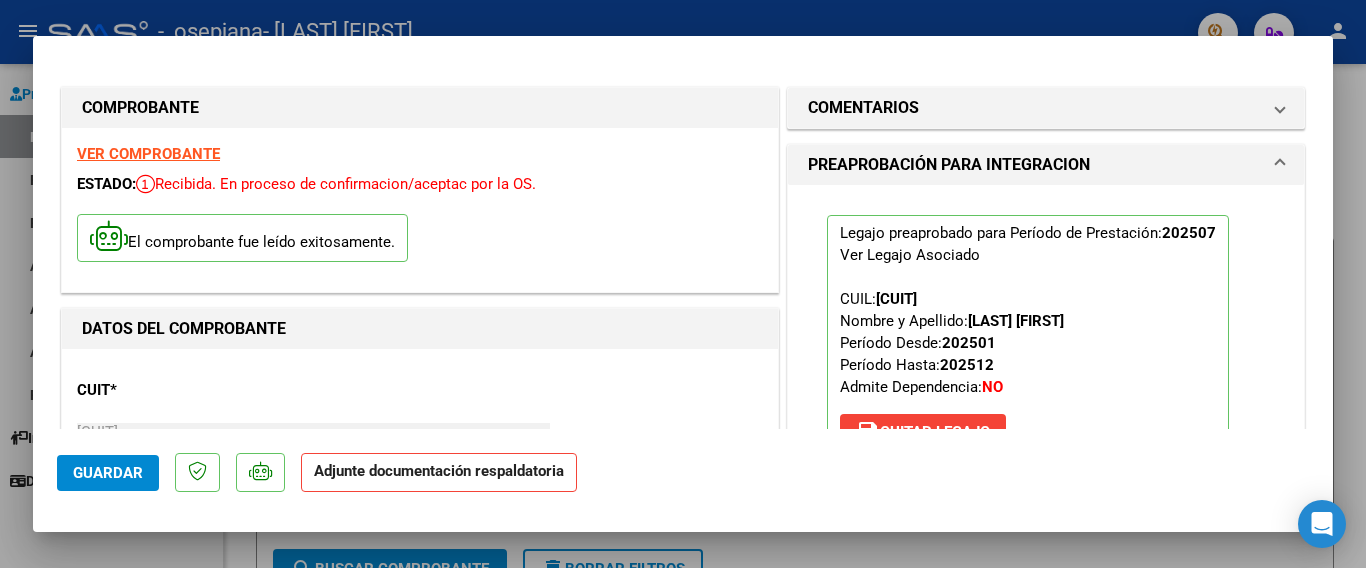 click on "Adjunte documentación respaldatoria" 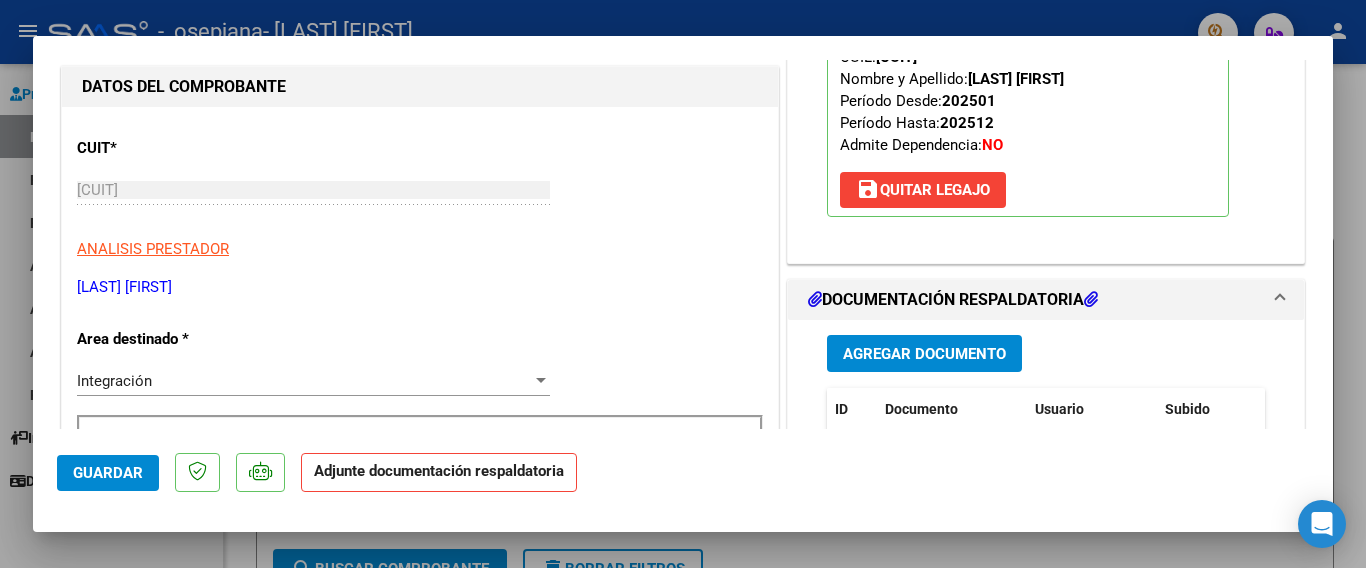 scroll, scrollTop: 332, scrollLeft: 0, axis: vertical 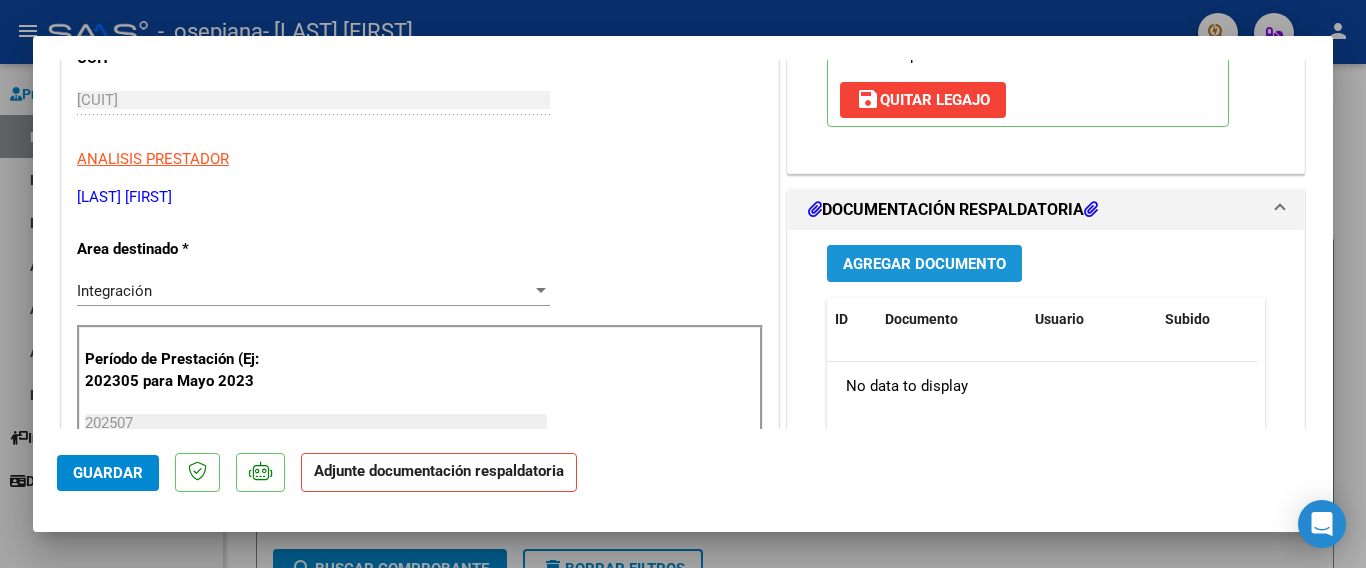 click on "Agregar Documento" at bounding box center [924, 263] 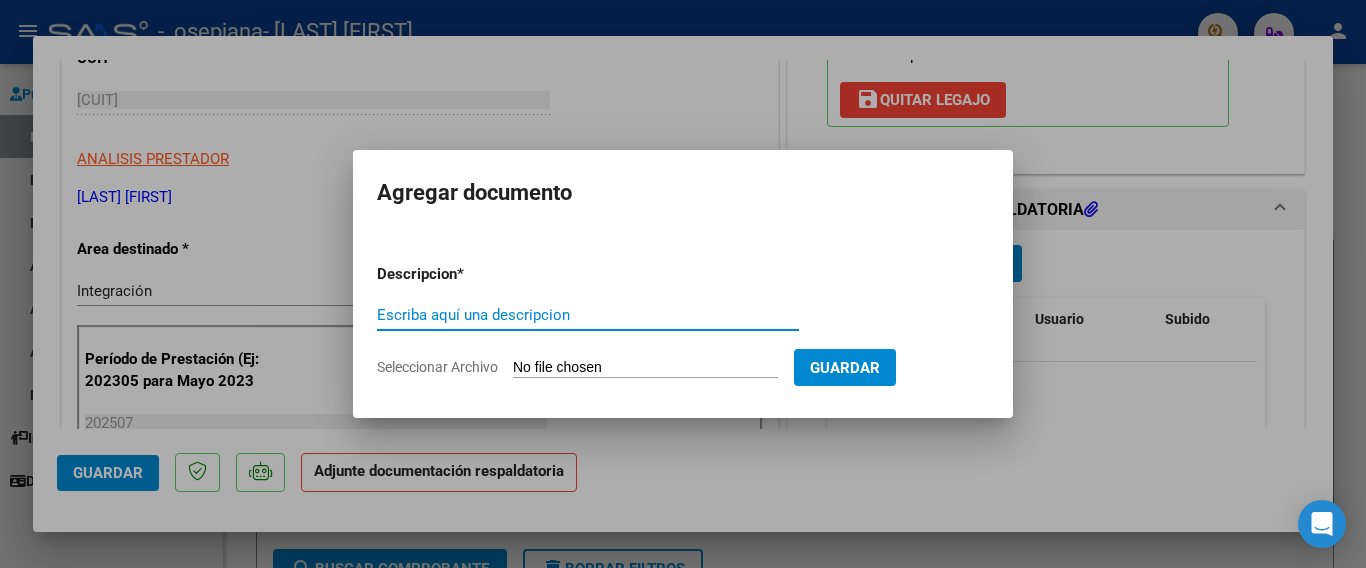 click on "Seleccionar Archivo" at bounding box center [645, 368] 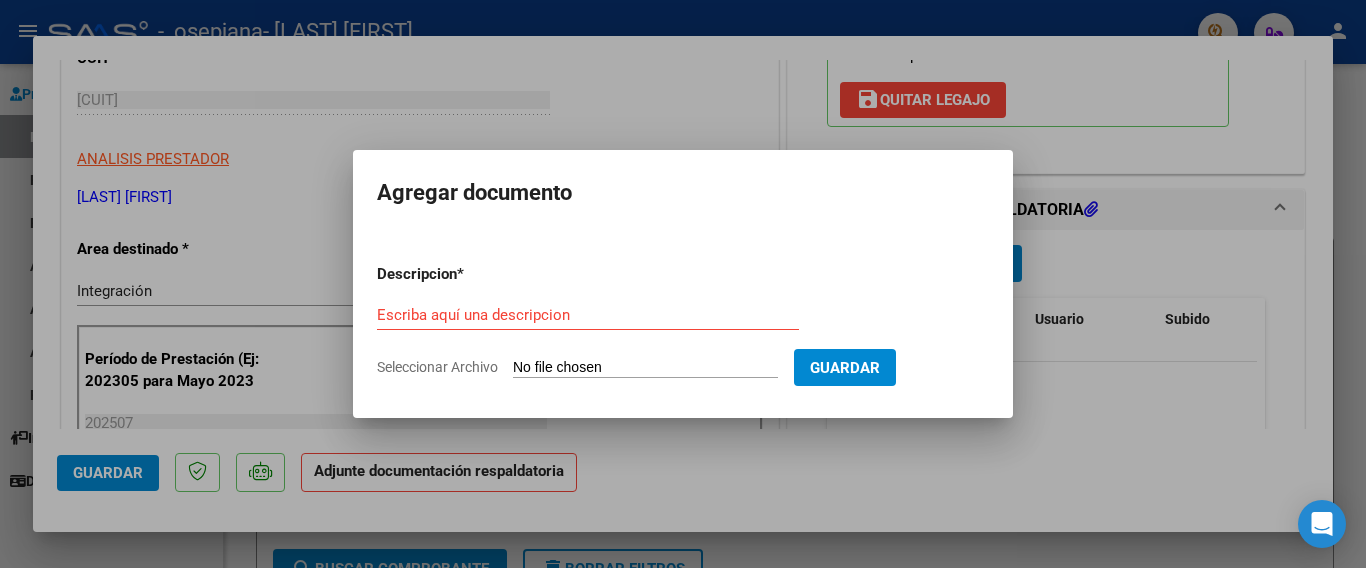 type on "C:\fakepath\CamScanner 6-8-25 13.56.pdf" 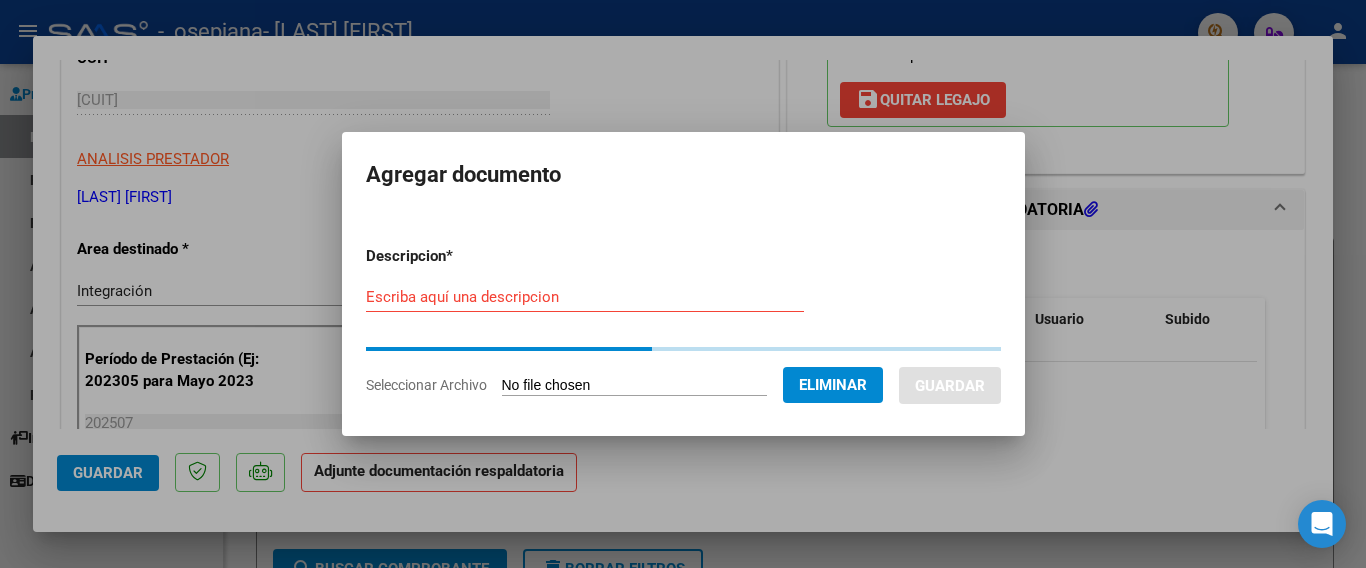 click on "Escriba aquí una descripcion" at bounding box center (585, 297) 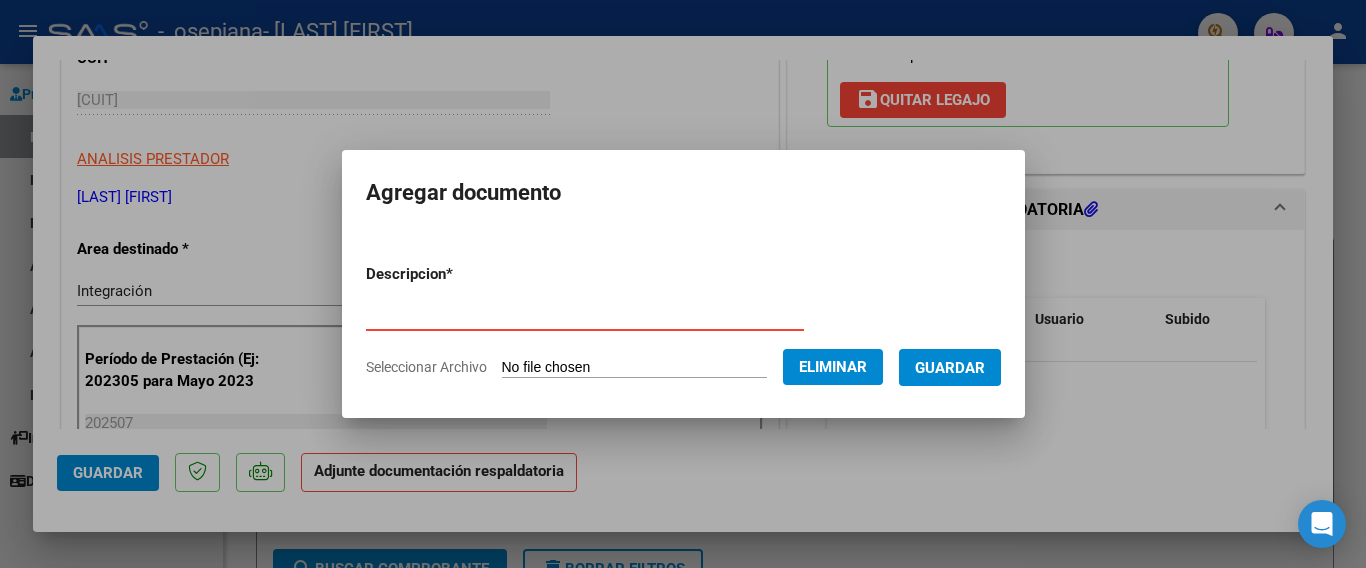 type on "planilla de asistencia" 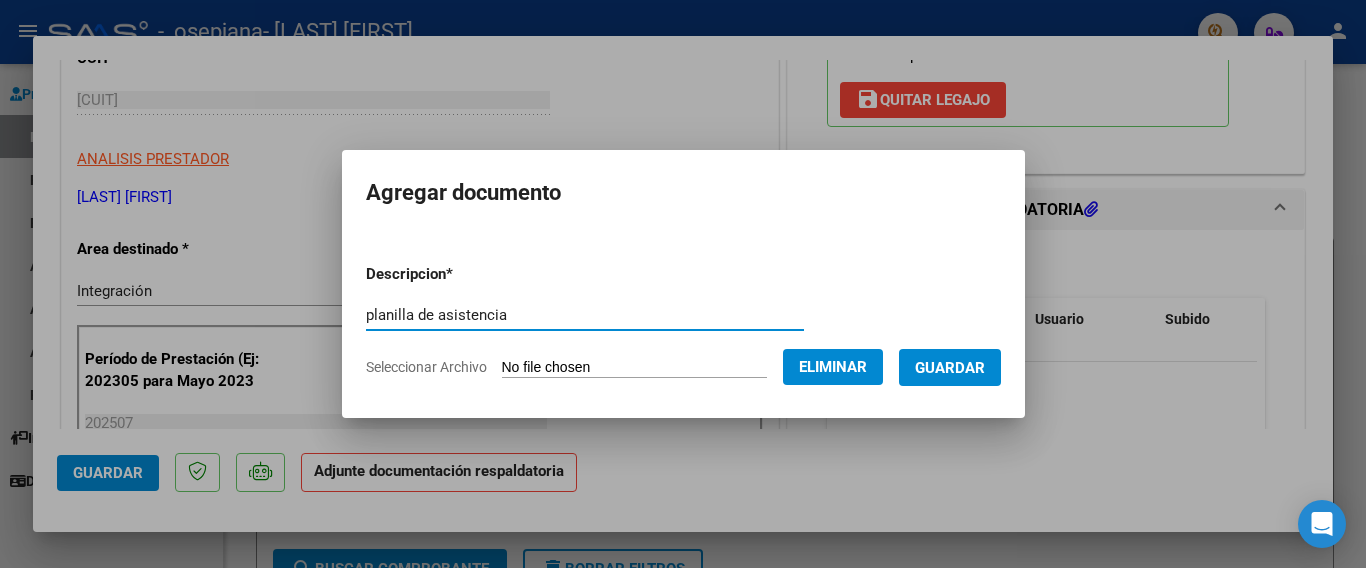 click on "Guardar" at bounding box center [950, 367] 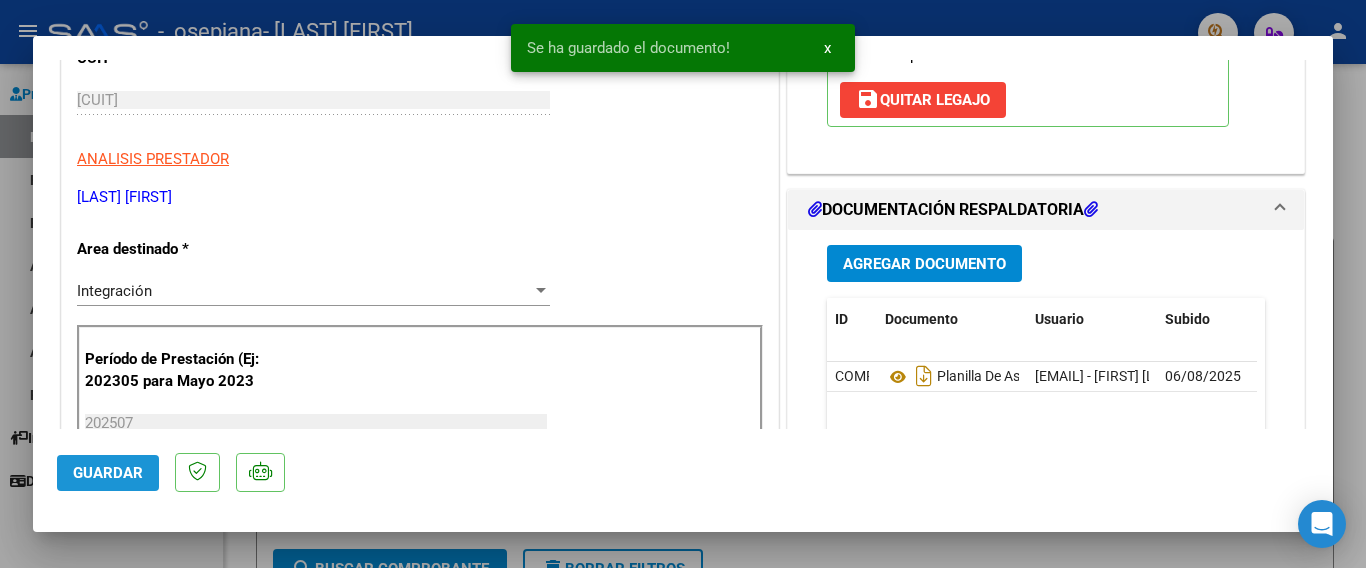 click on "Guardar" 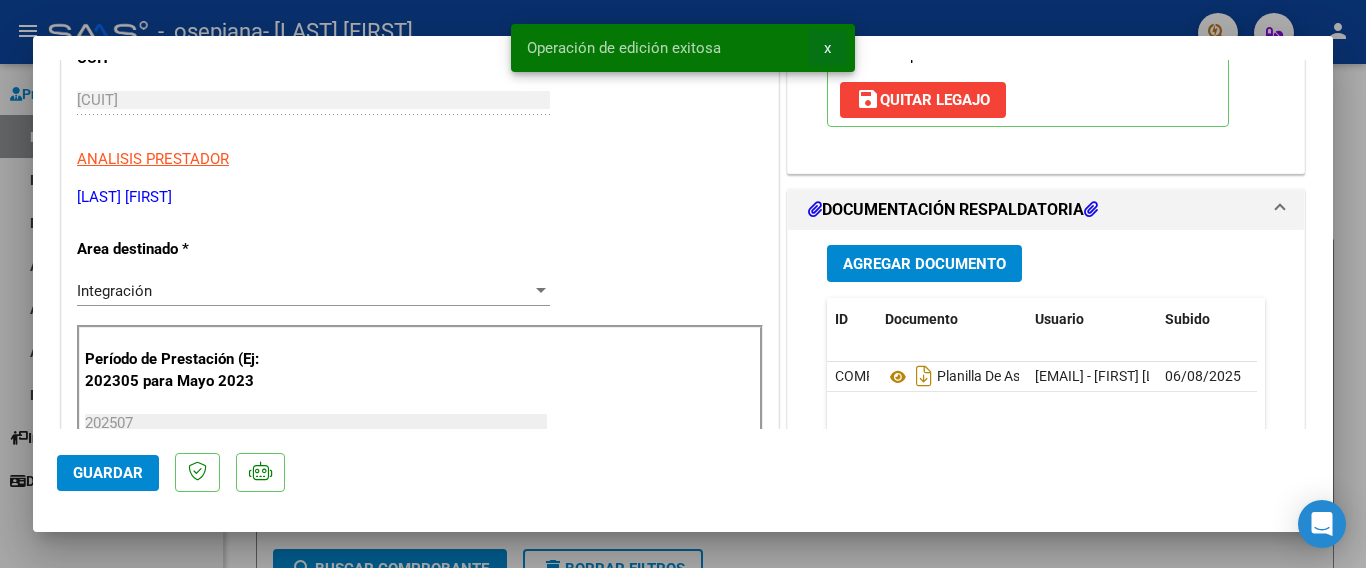 click on "x" at bounding box center (827, 48) 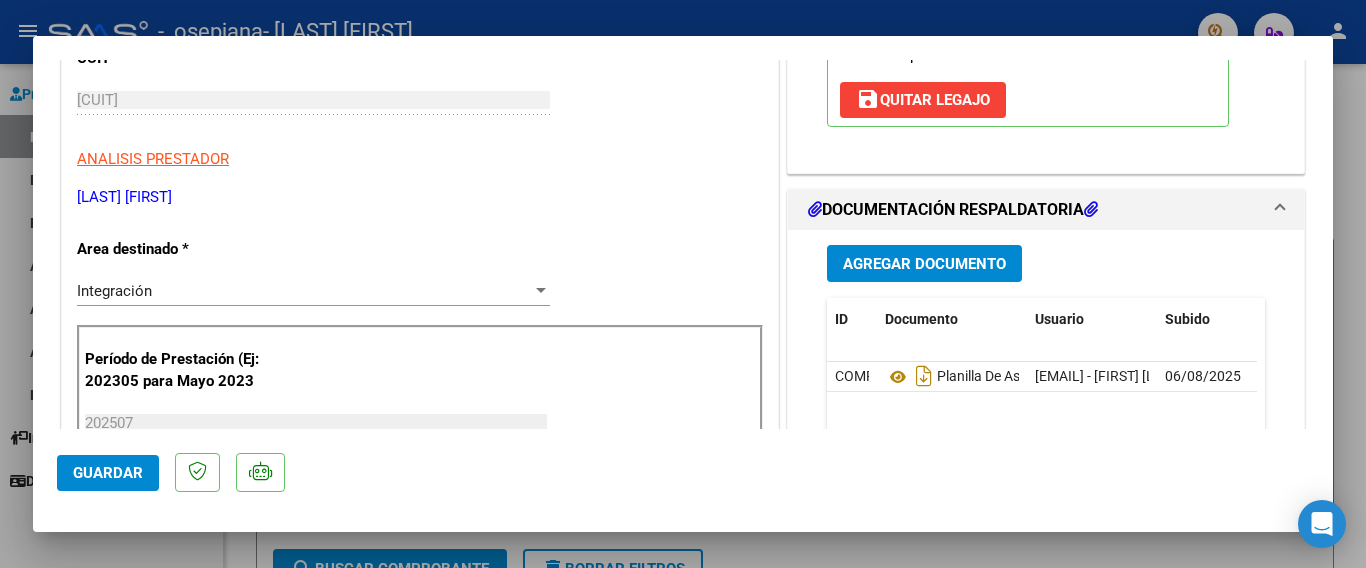 click at bounding box center (683, 284) 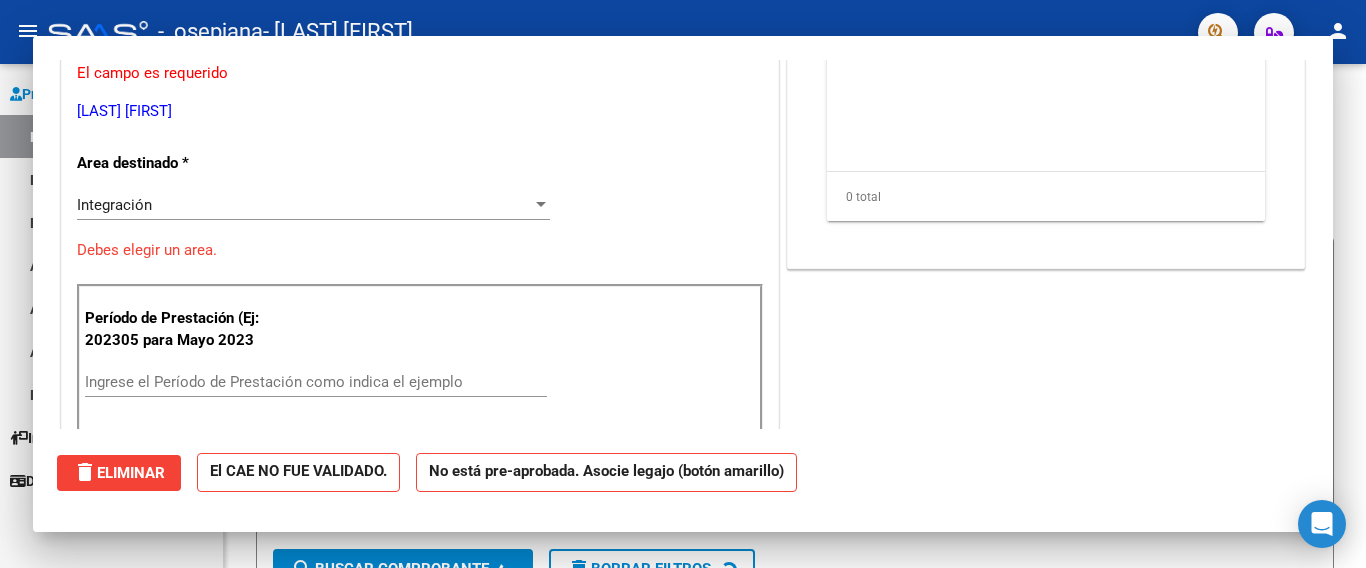 drag, startPoint x: 1335, startPoint y: 141, endPoint x: 1073, endPoint y: 49, distance: 277.68326 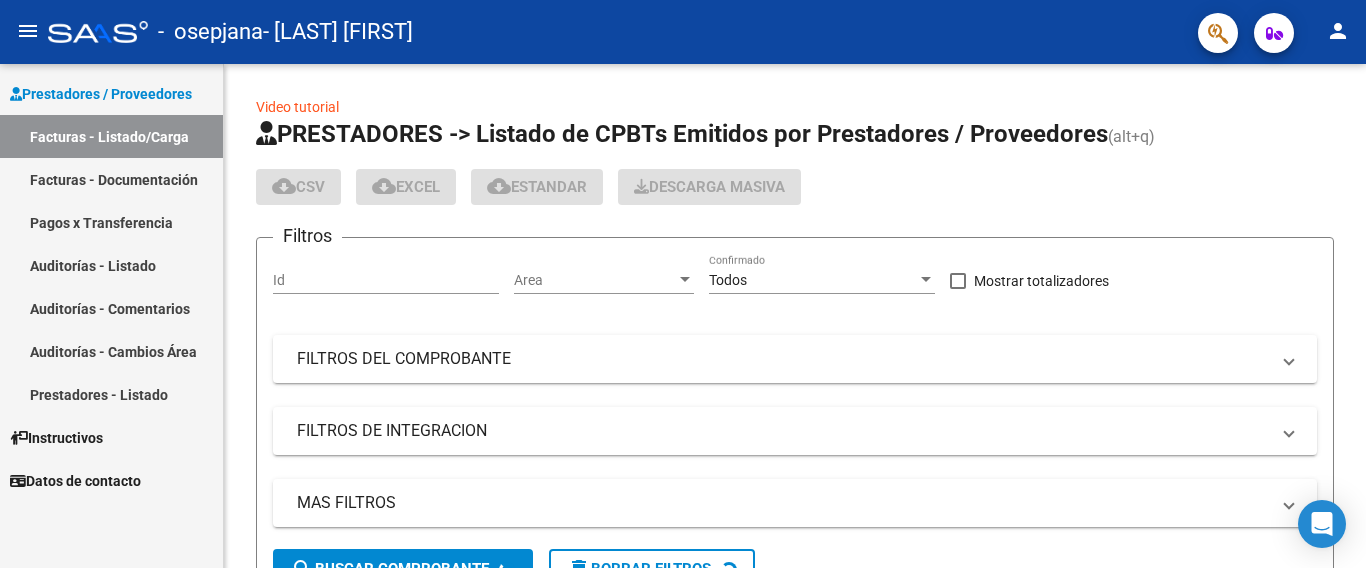 click on "Facturas - Listado/Carga" at bounding box center [111, 136] 